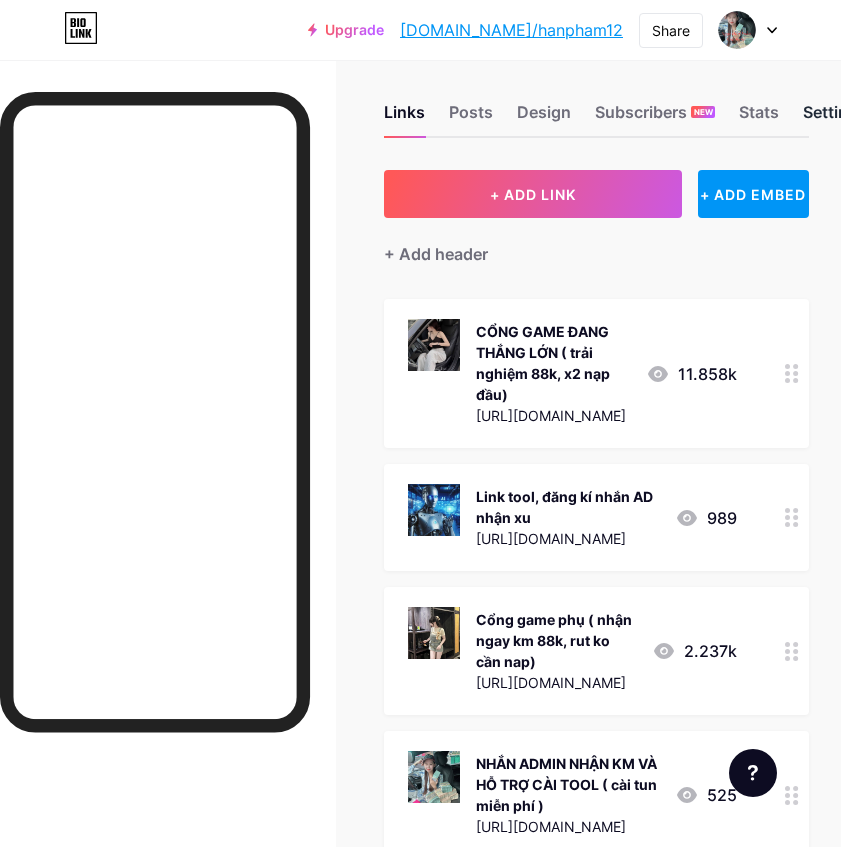 scroll, scrollTop: 0, scrollLeft: 0, axis: both 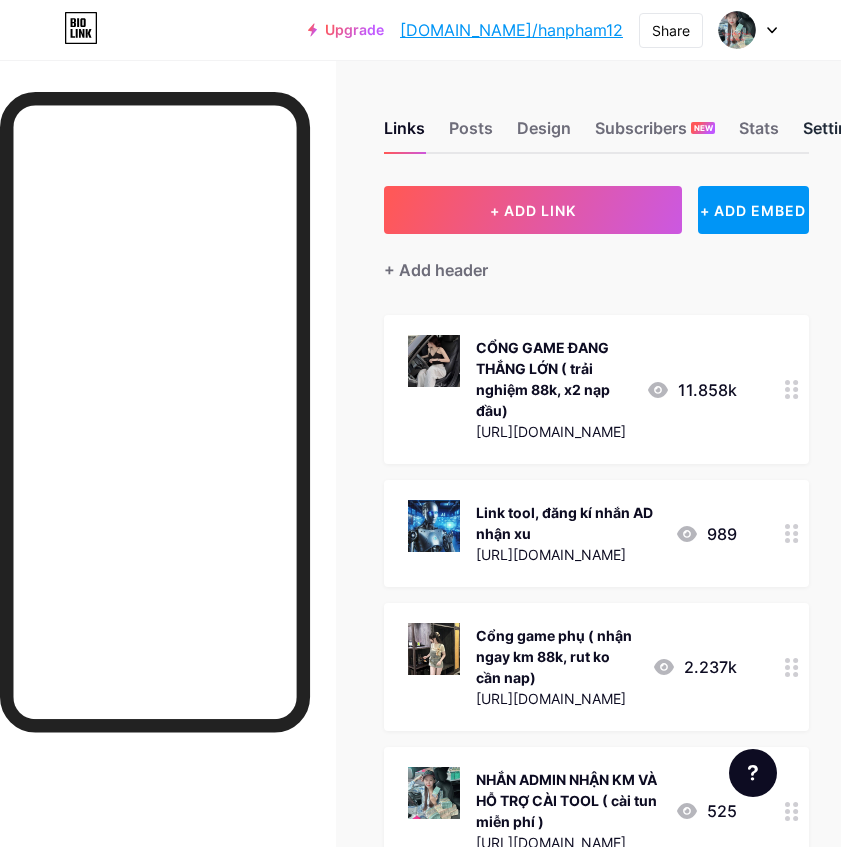click on "Settings" at bounding box center [835, 134] 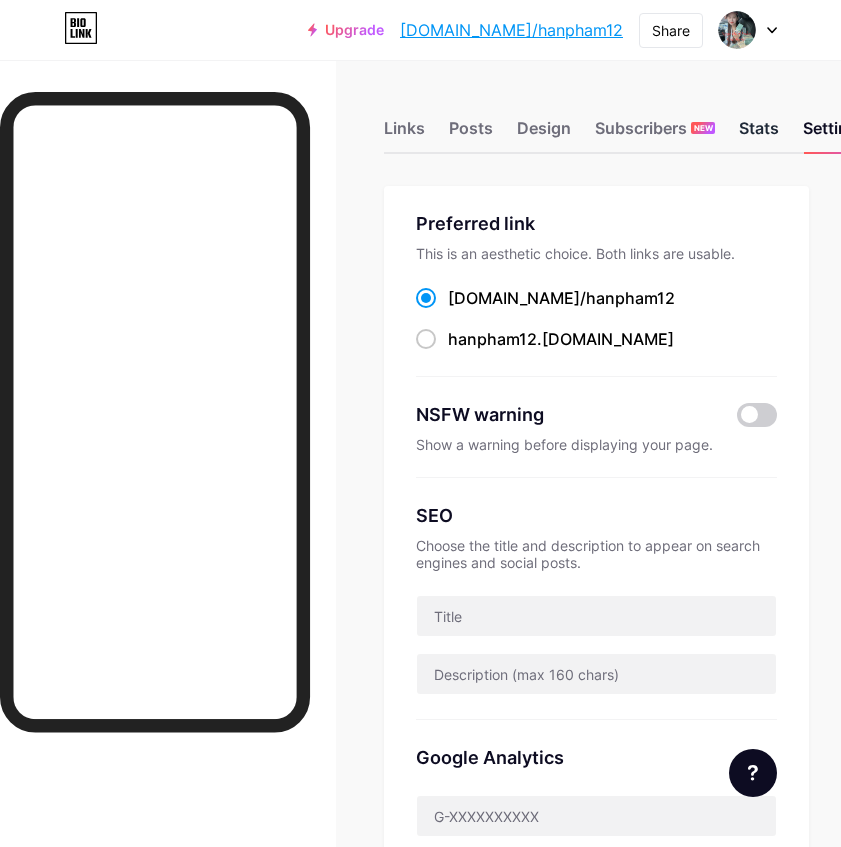 click on "Stats" at bounding box center (759, 134) 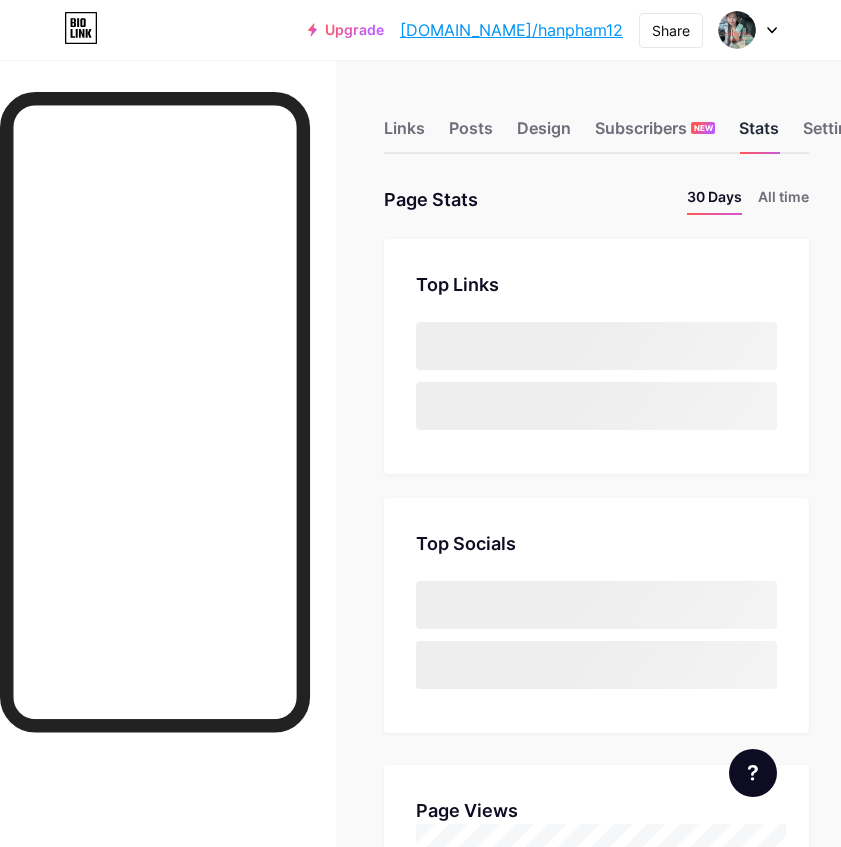 scroll, scrollTop: 999153, scrollLeft: 999159, axis: both 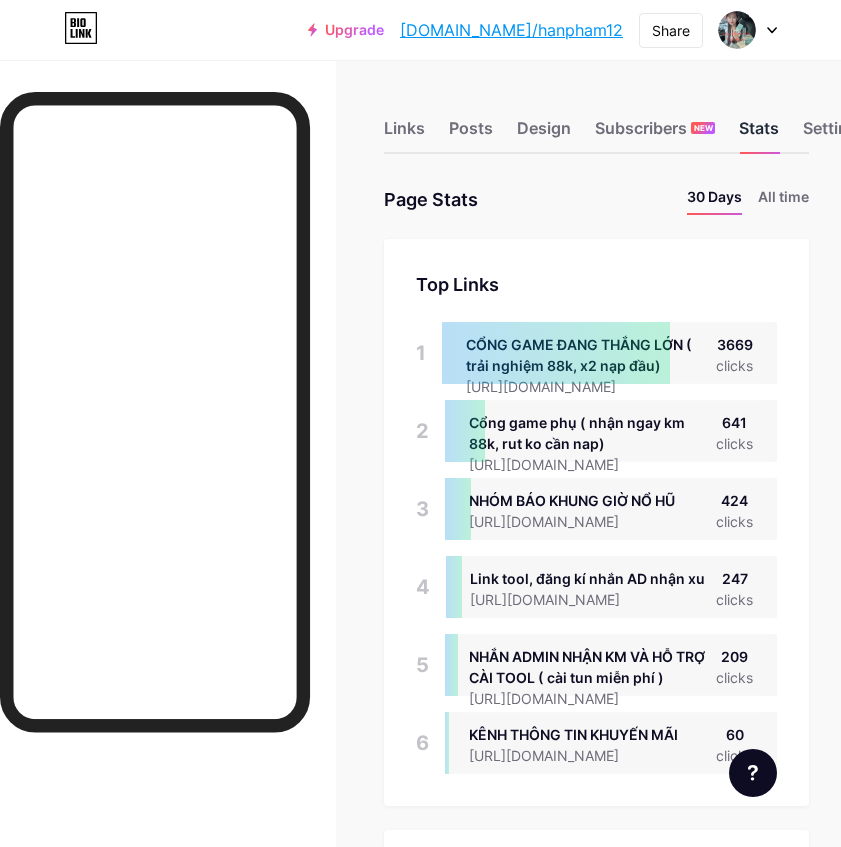click on "Stats" at bounding box center [759, 134] 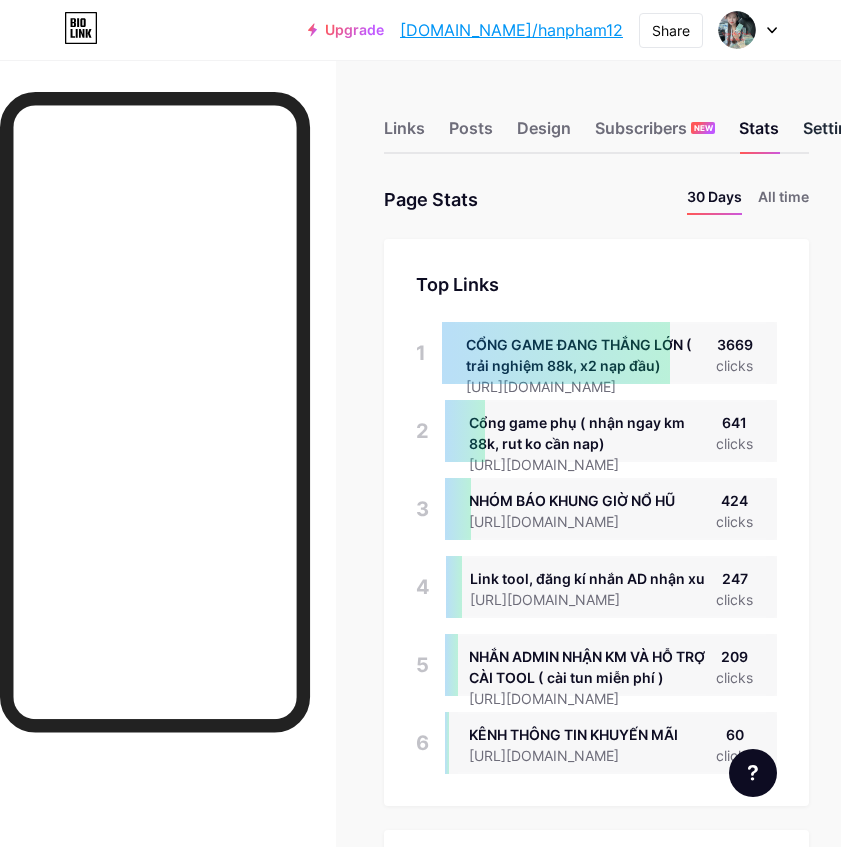 click on "Settings" at bounding box center (835, 134) 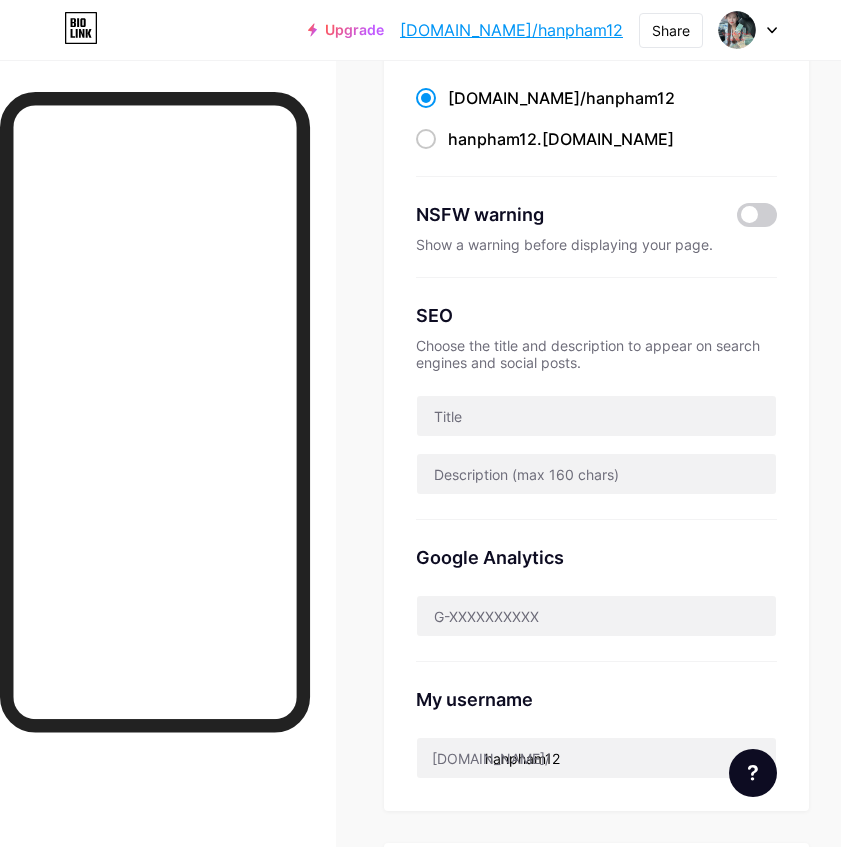 scroll, scrollTop: 0, scrollLeft: 0, axis: both 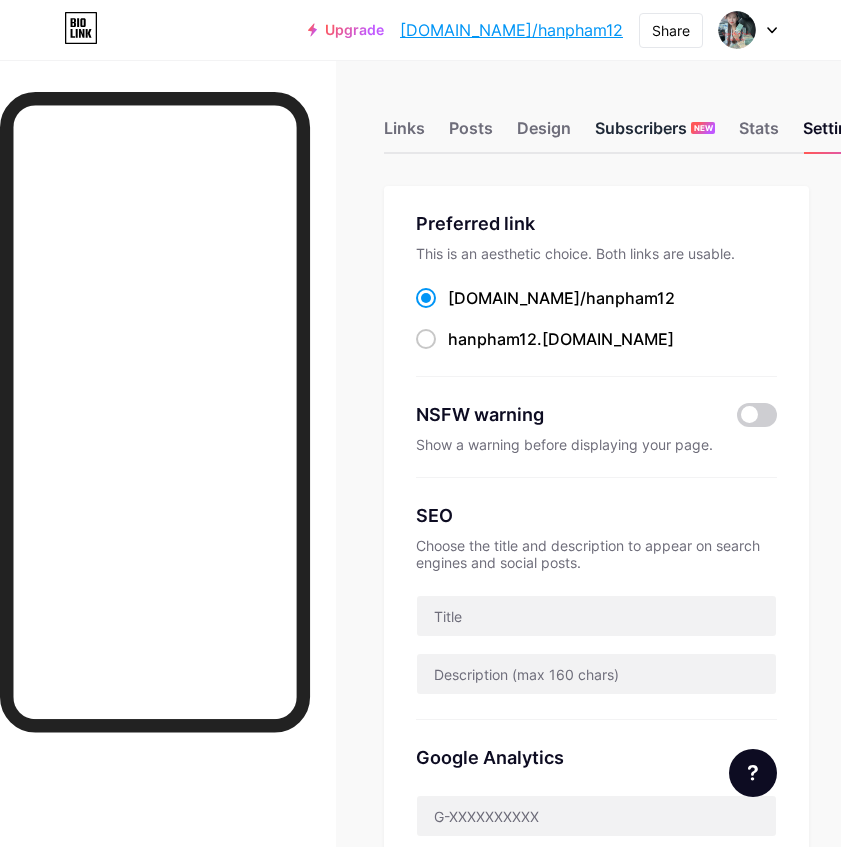 click on "Subscribers
NEW" at bounding box center [655, 134] 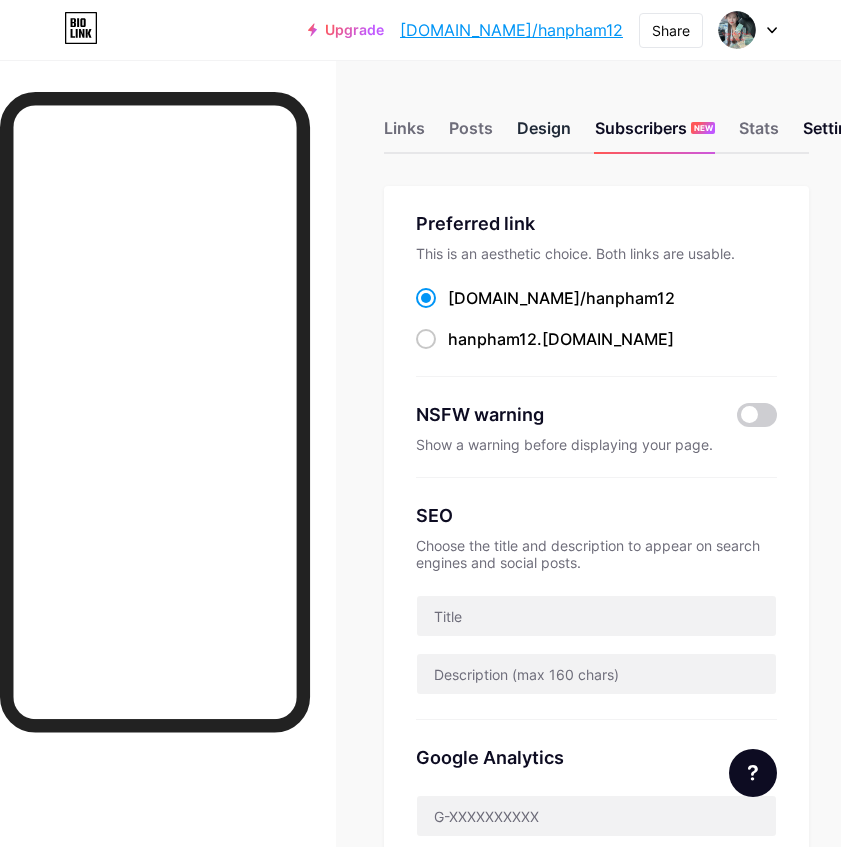 drag, startPoint x: 560, startPoint y: 141, endPoint x: 548, endPoint y: 136, distance: 13 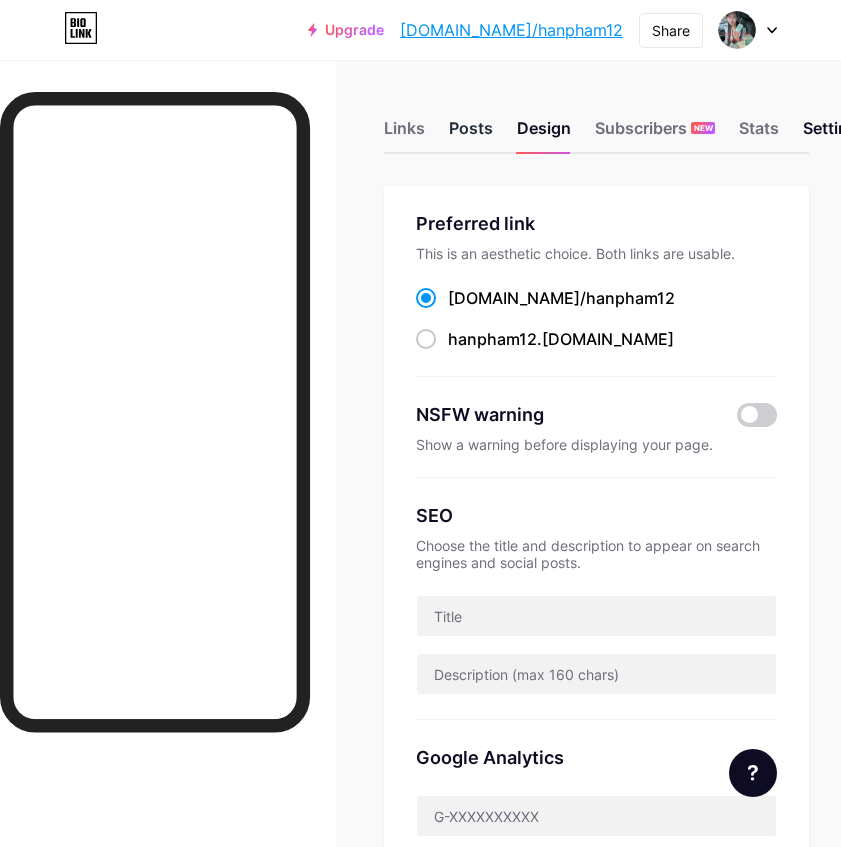 click on "Posts" at bounding box center [471, 134] 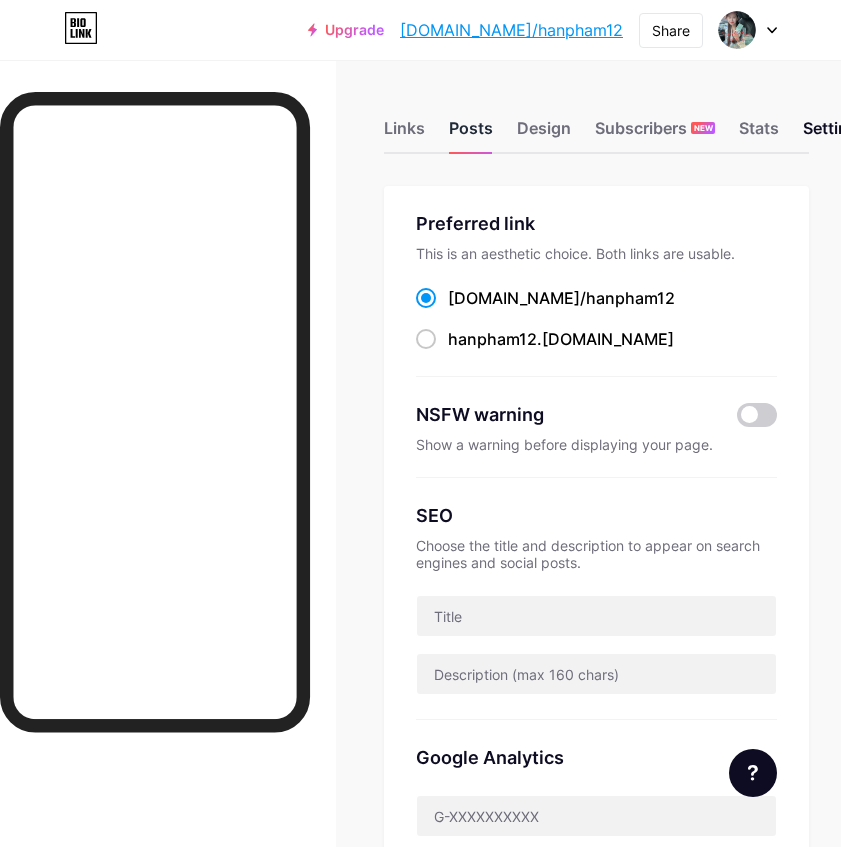 click on "Posts" at bounding box center (471, 134) 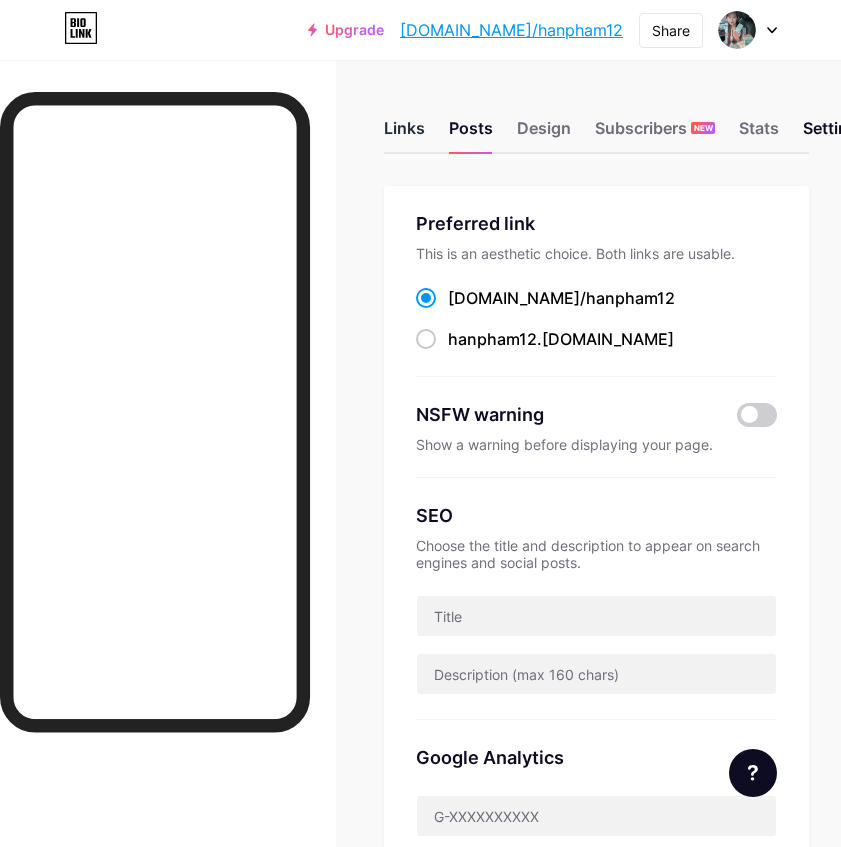 click on "Links" at bounding box center [404, 134] 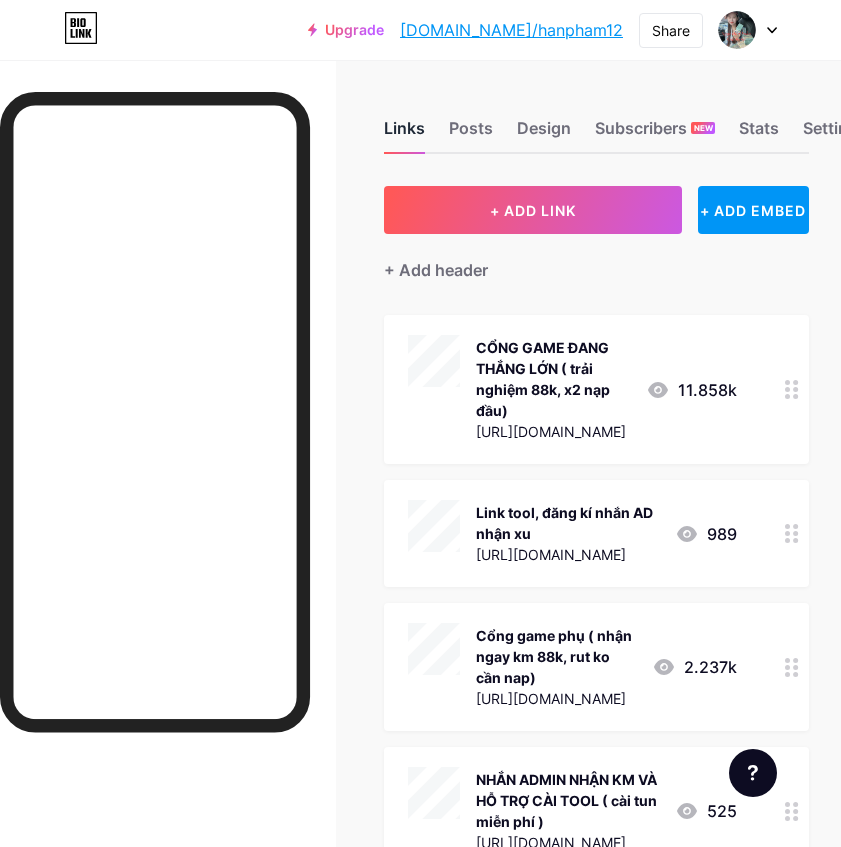 click on "Links" at bounding box center (404, 134) 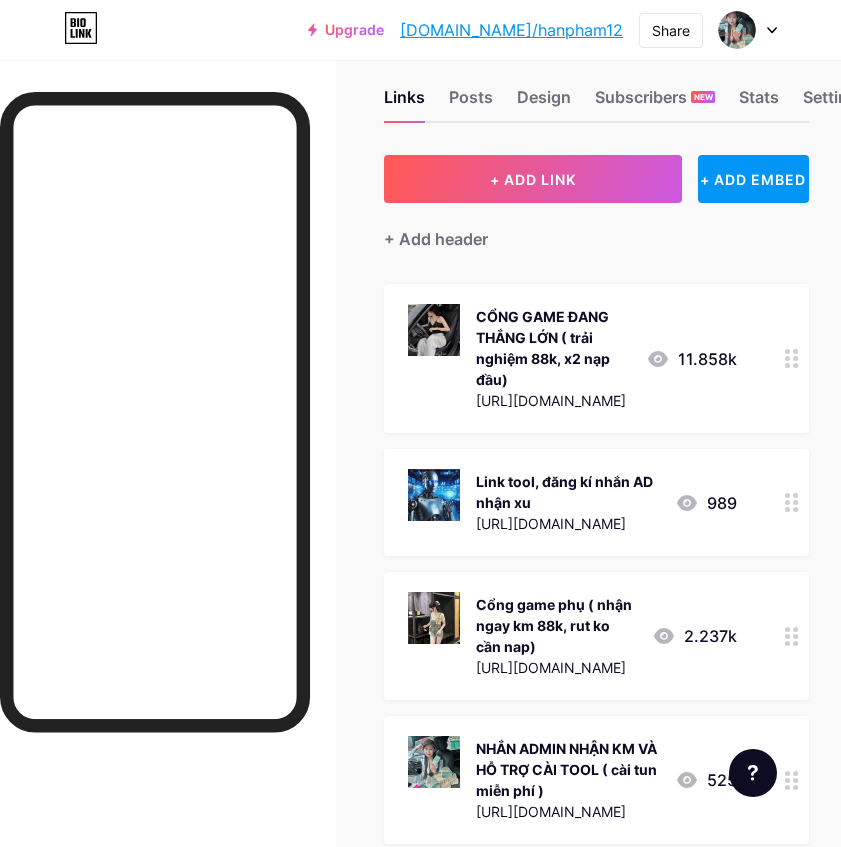 scroll, scrollTop: 0, scrollLeft: 0, axis: both 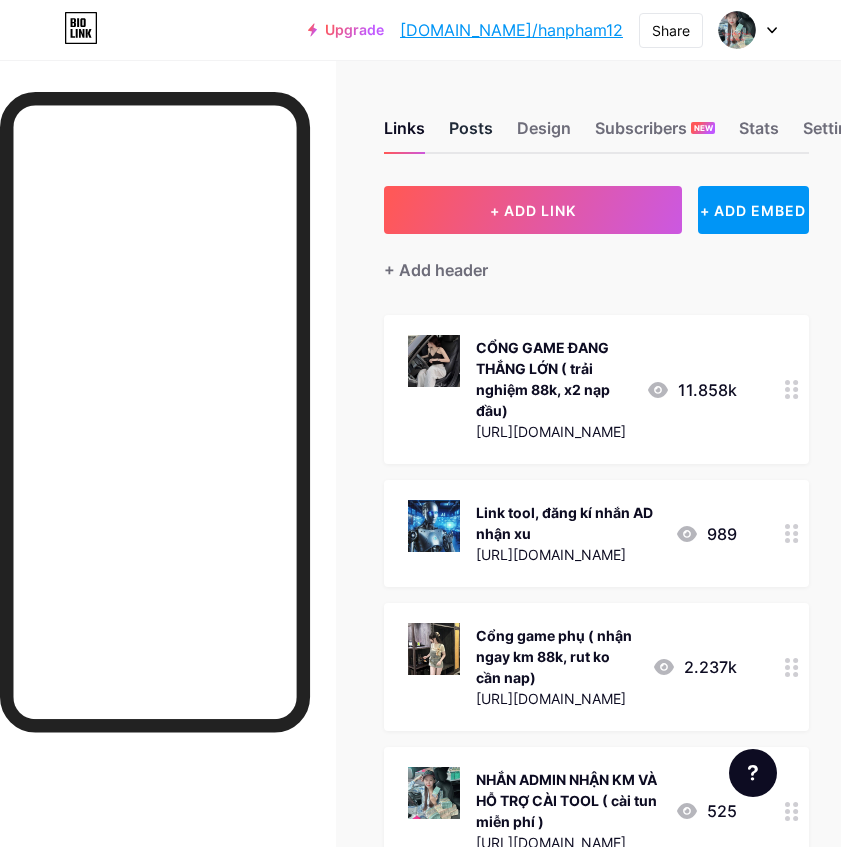 click on "Posts" at bounding box center [471, 134] 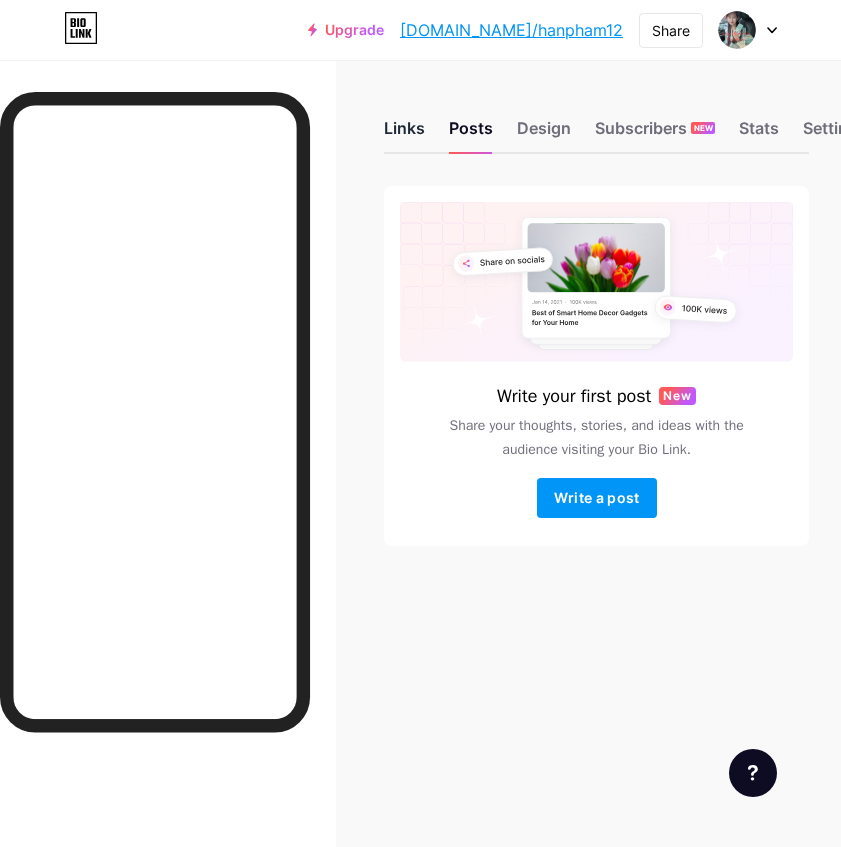 click on "Links" at bounding box center (404, 134) 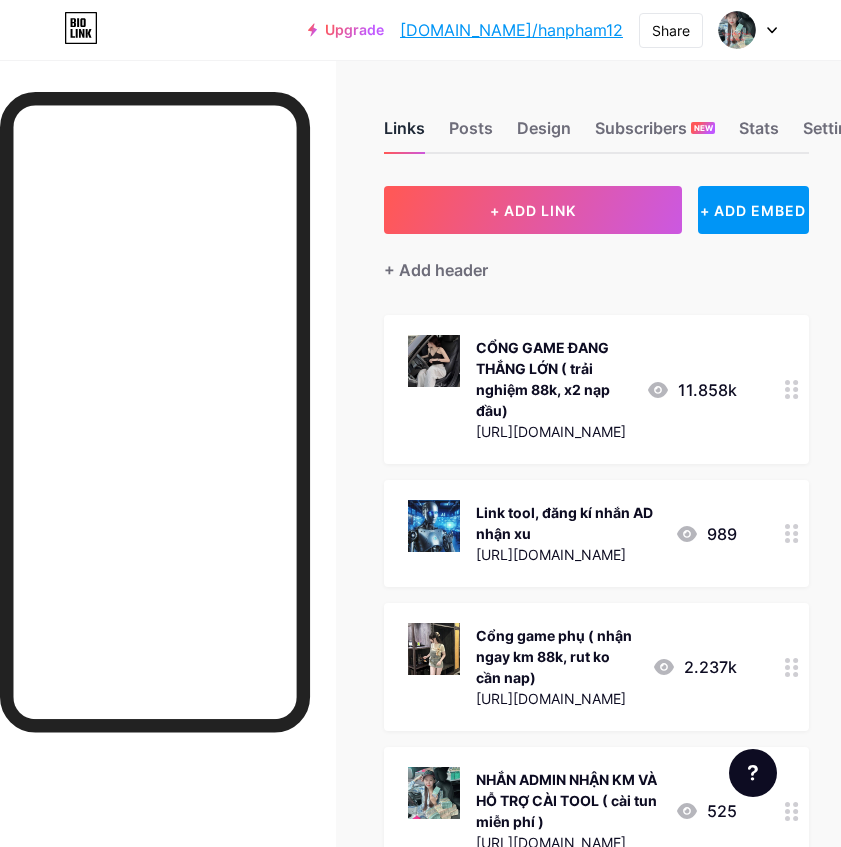 click on "Links" at bounding box center [404, 134] 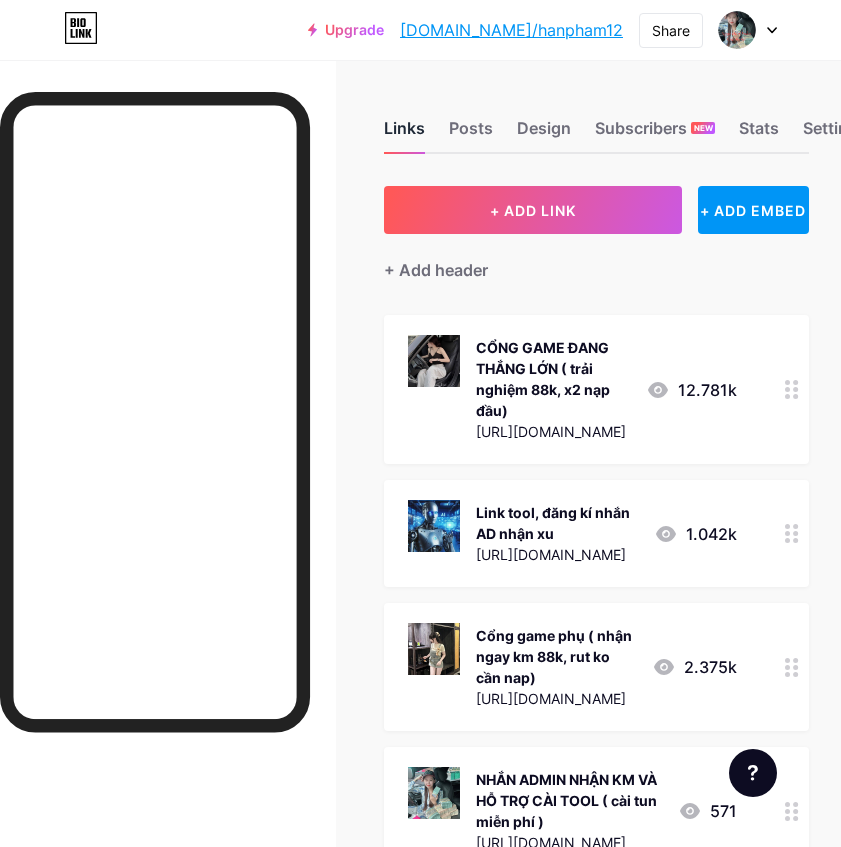 click on "Links" at bounding box center [404, 134] 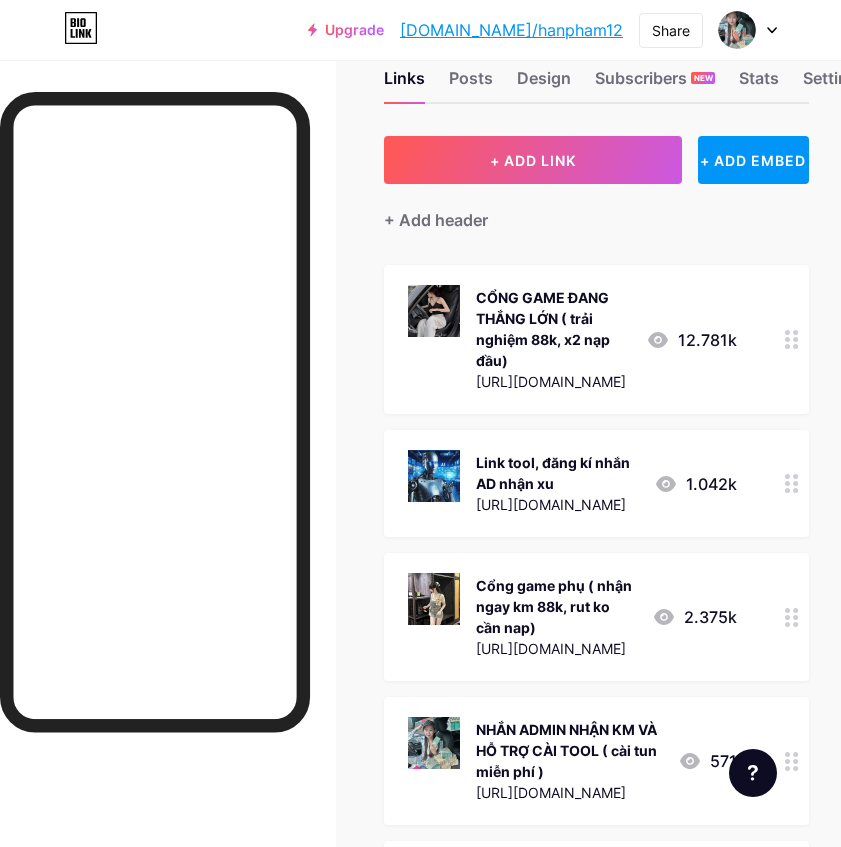 scroll, scrollTop: 0, scrollLeft: 0, axis: both 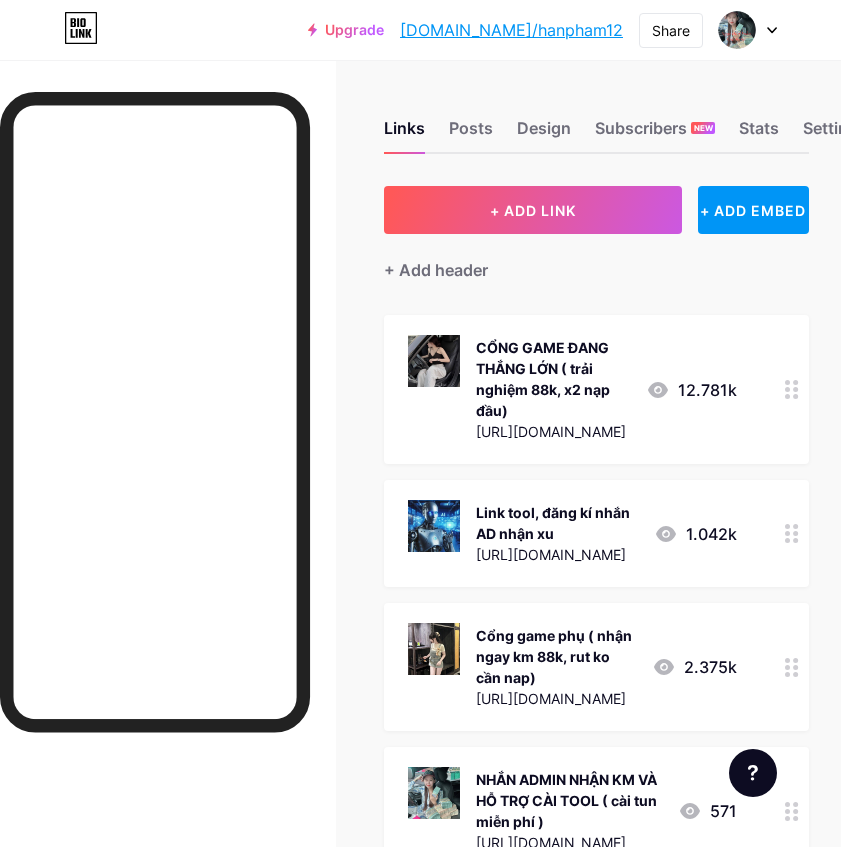 click at bounding box center [748, 30] 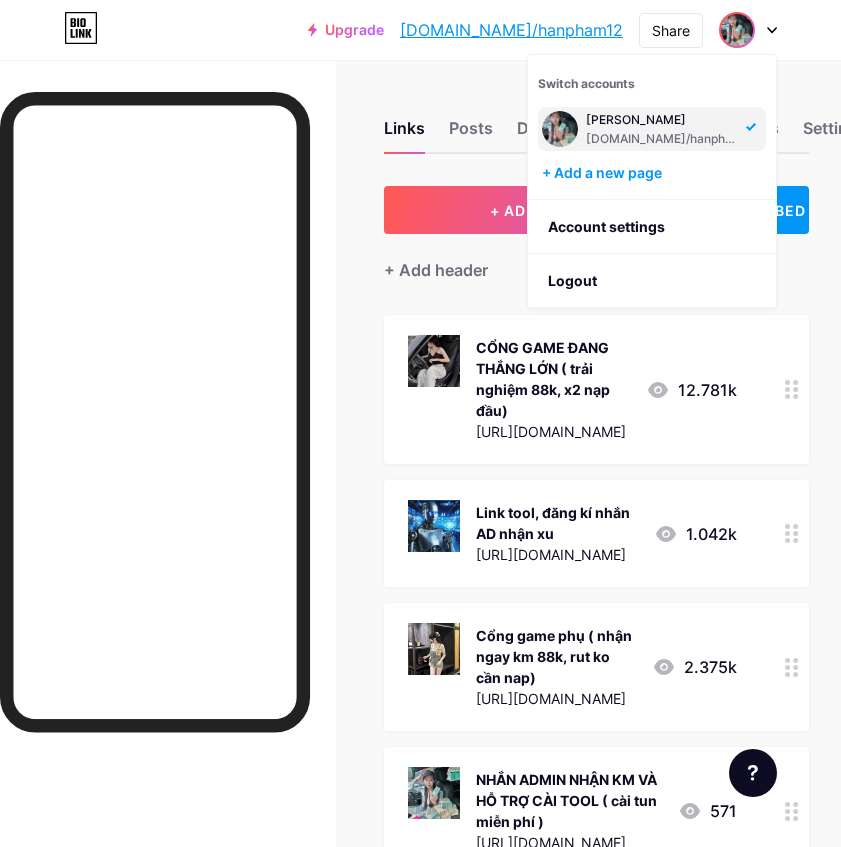 click at bounding box center (748, 30) 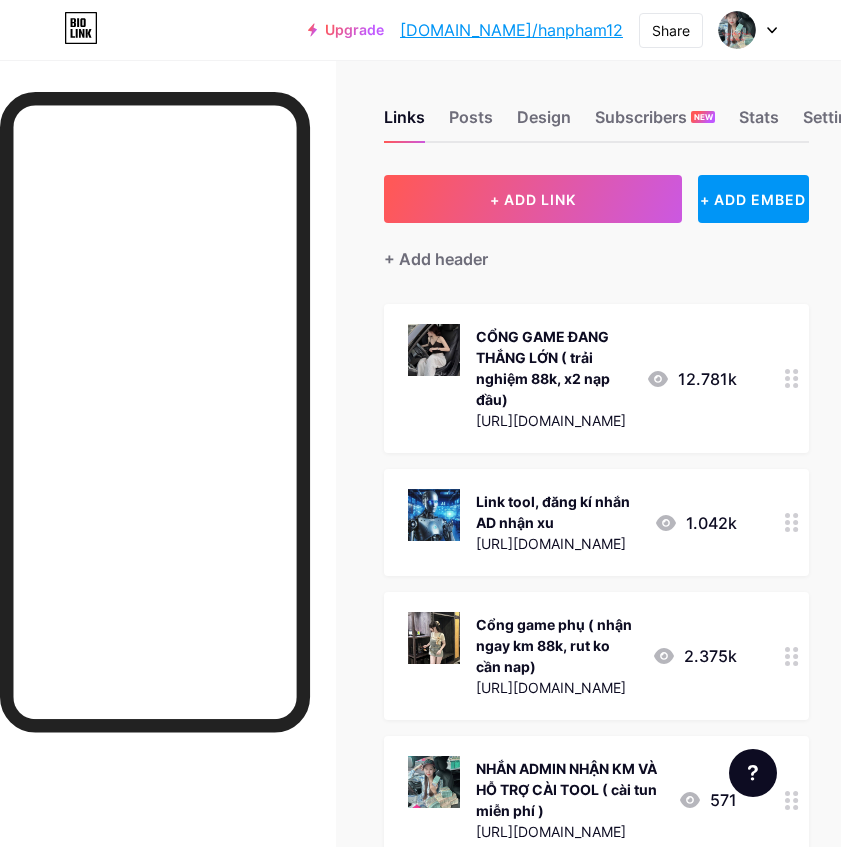 scroll, scrollTop: 13, scrollLeft: 0, axis: vertical 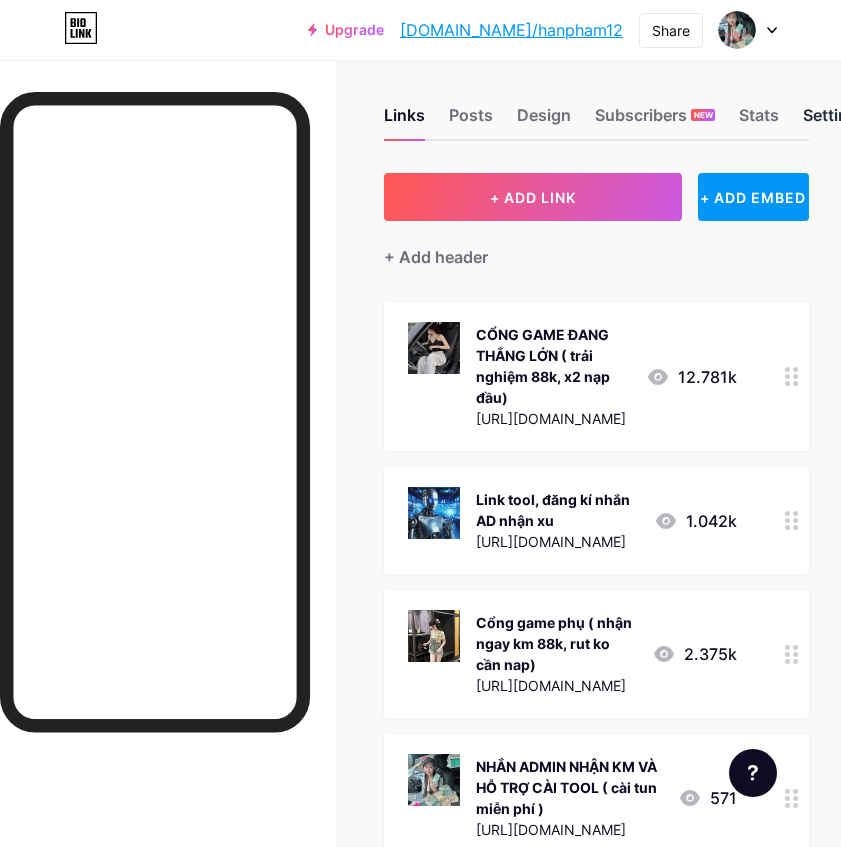 click on "Settings" at bounding box center (835, 121) 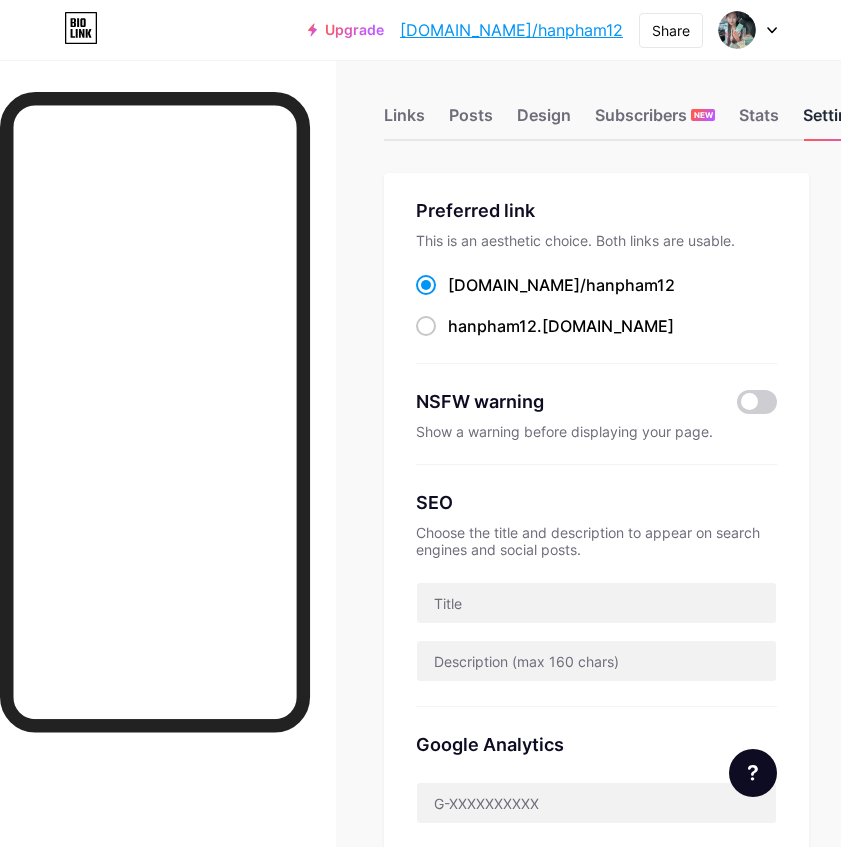 scroll, scrollTop: 0, scrollLeft: 0, axis: both 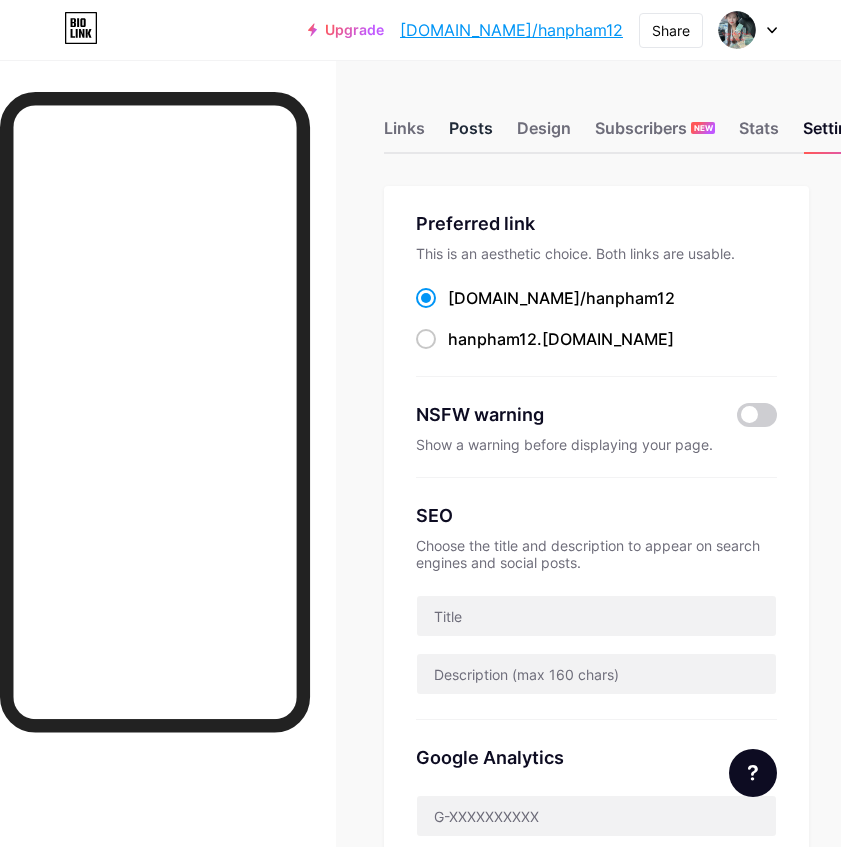 click on "Posts" at bounding box center (471, 134) 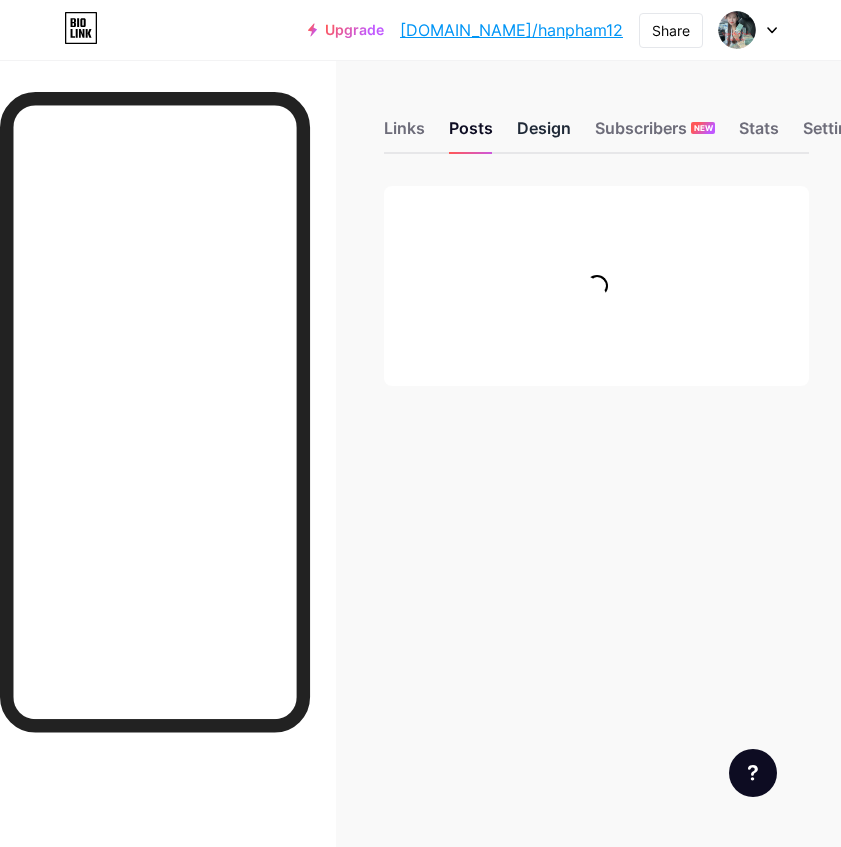 click on "Design" at bounding box center [544, 134] 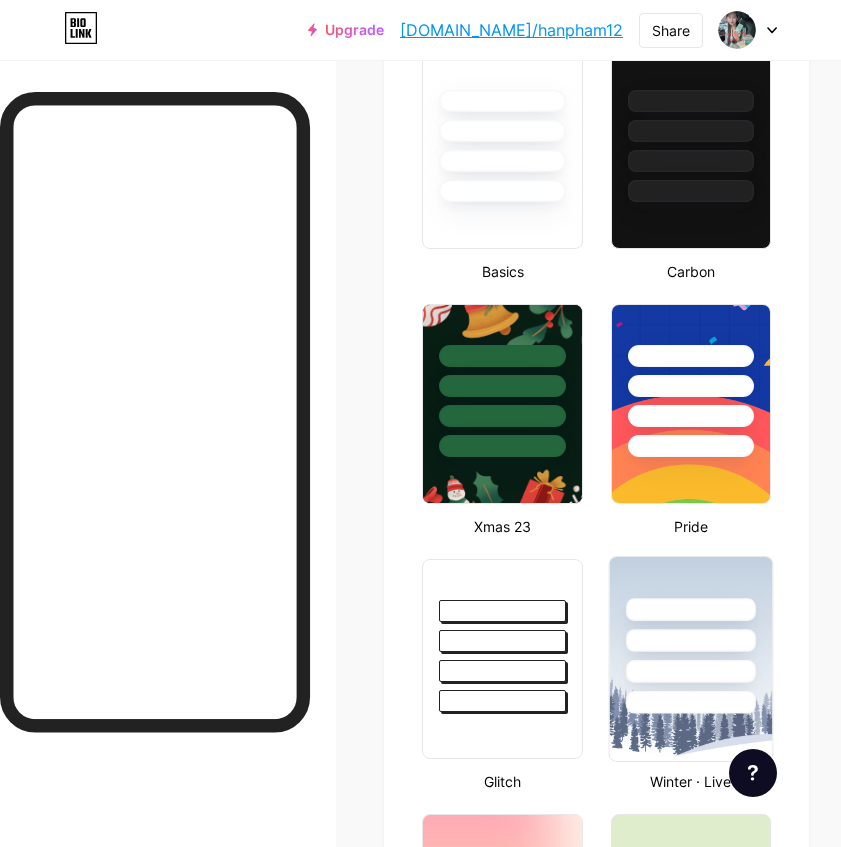 scroll, scrollTop: 800, scrollLeft: 0, axis: vertical 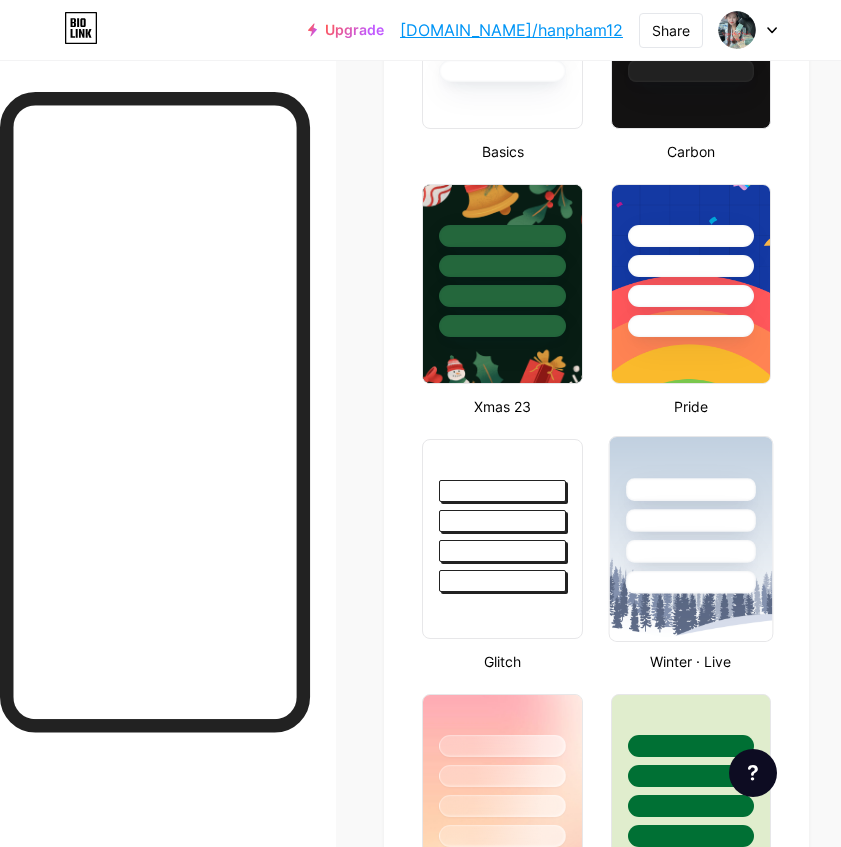 click at bounding box center [690, 515] 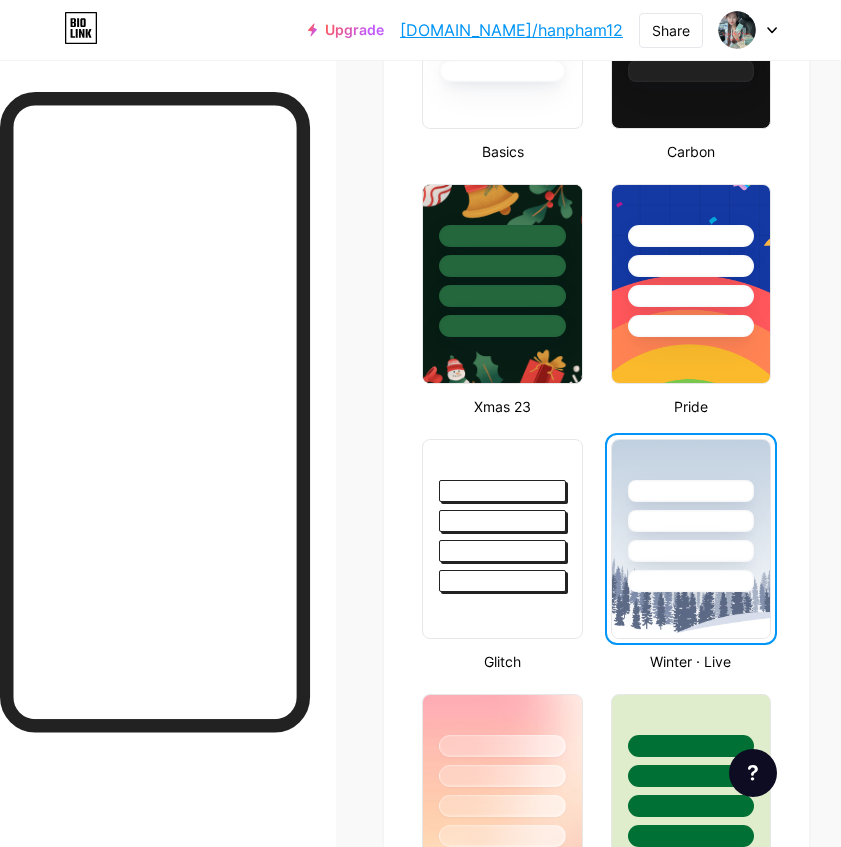 click at bounding box center [691, 516] 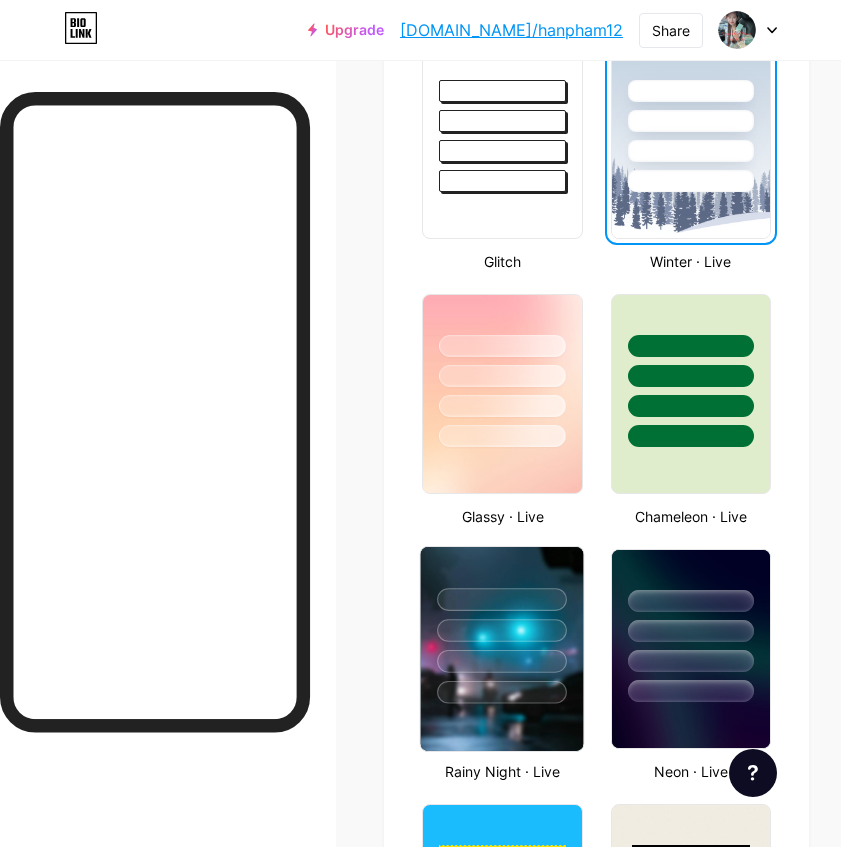 scroll, scrollTop: 1400, scrollLeft: 0, axis: vertical 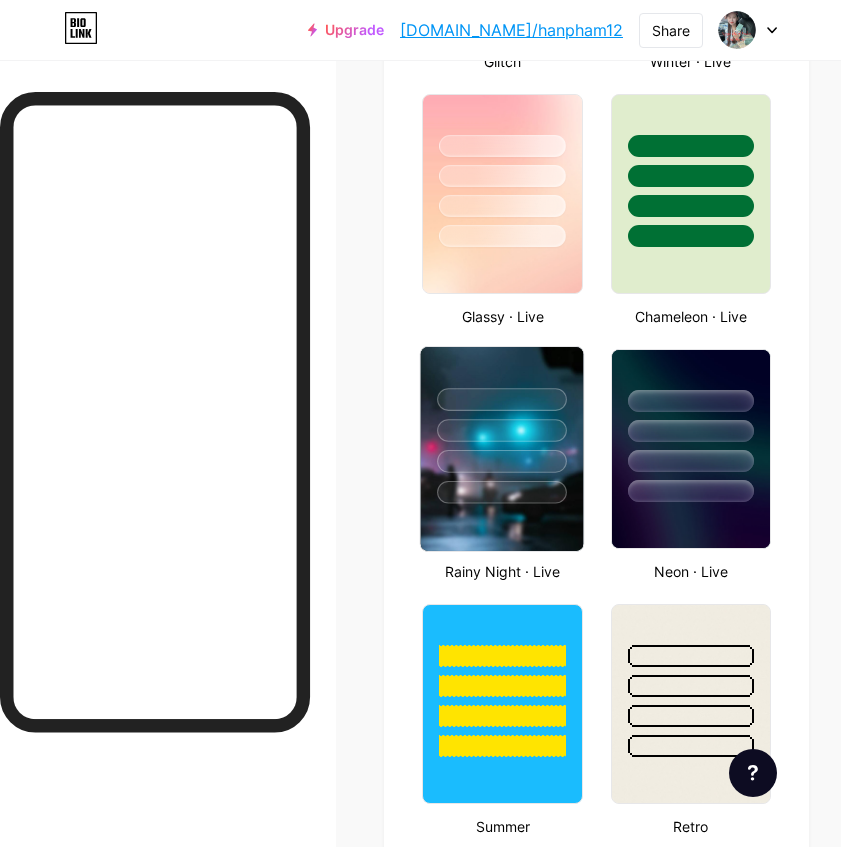 click at bounding box center [502, 449] 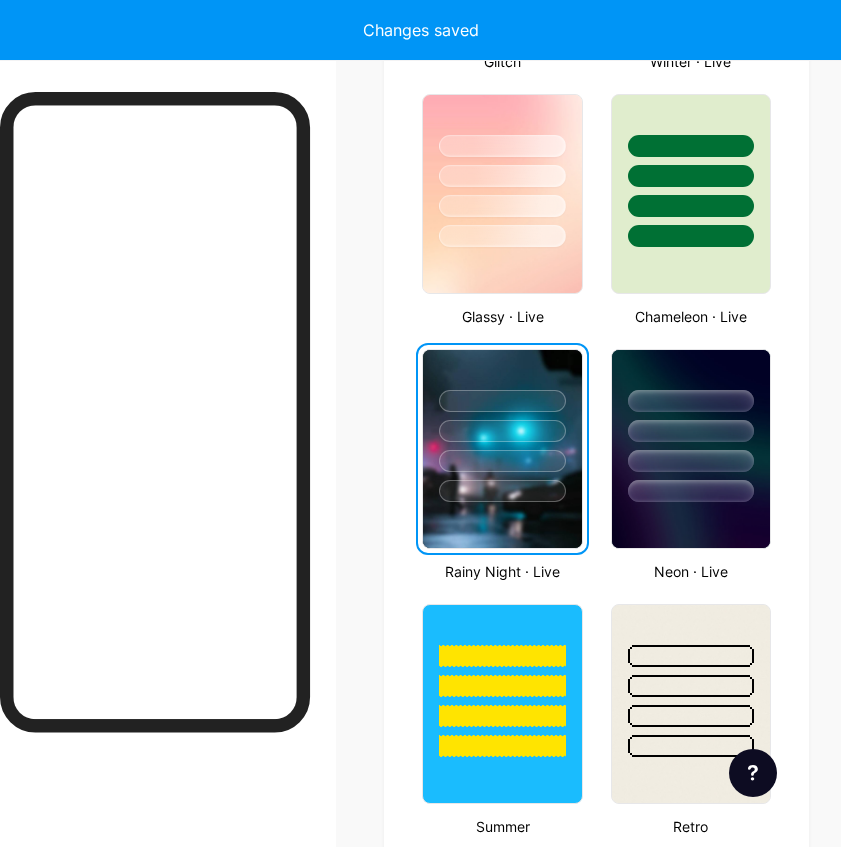 click at bounding box center [502, 449] 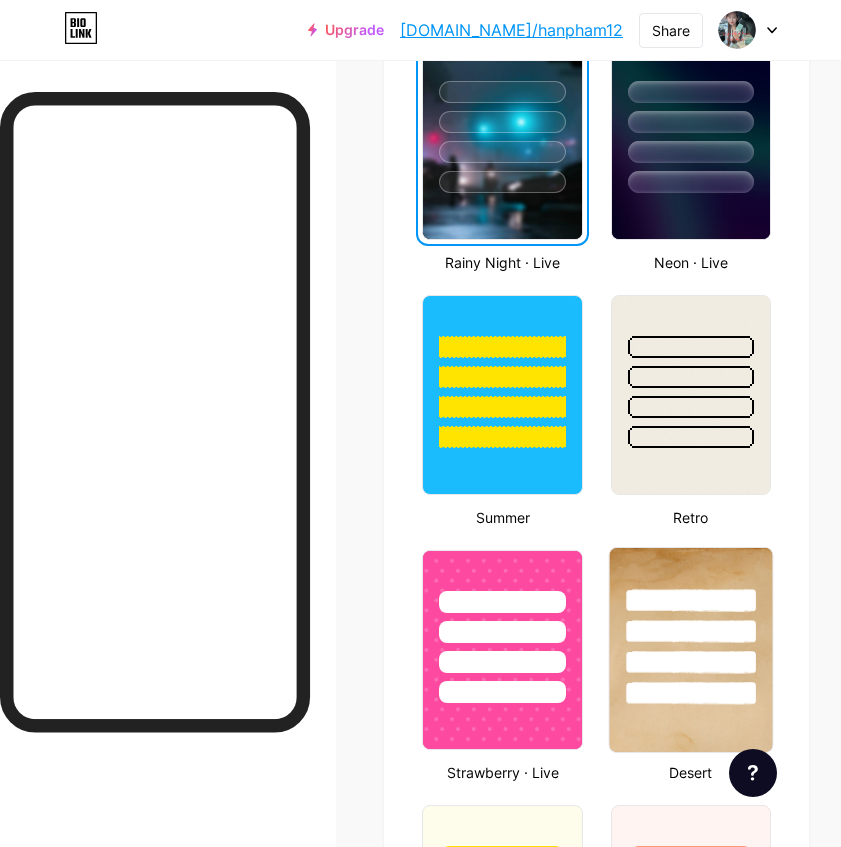 scroll, scrollTop: 1400, scrollLeft: 0, axis: vertical 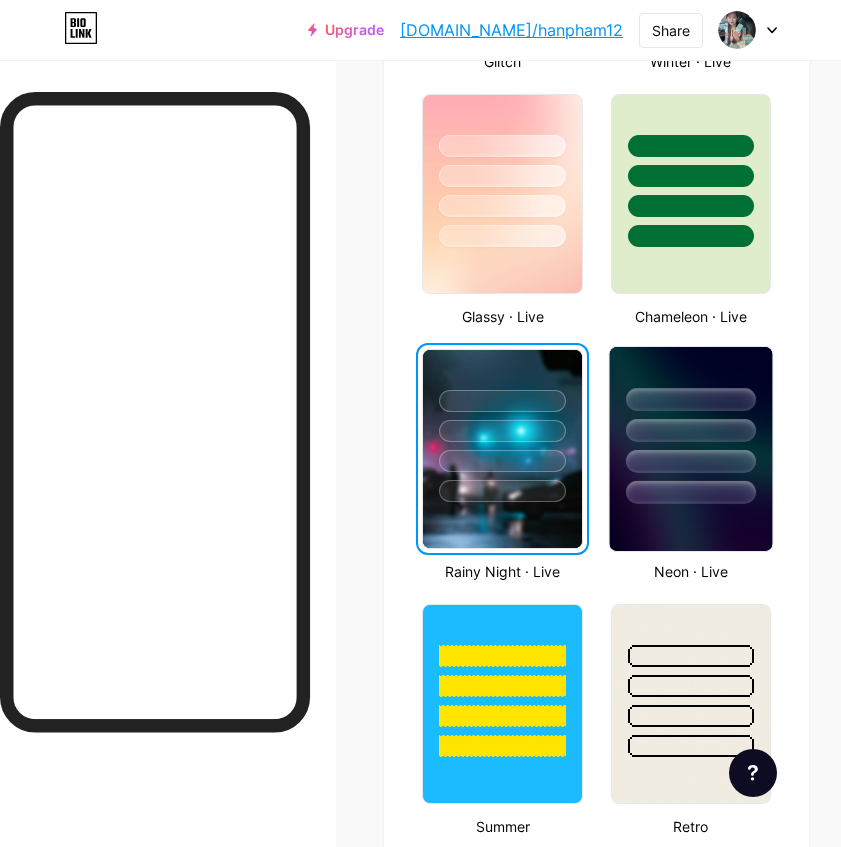 click at bounding box center [690, 449] 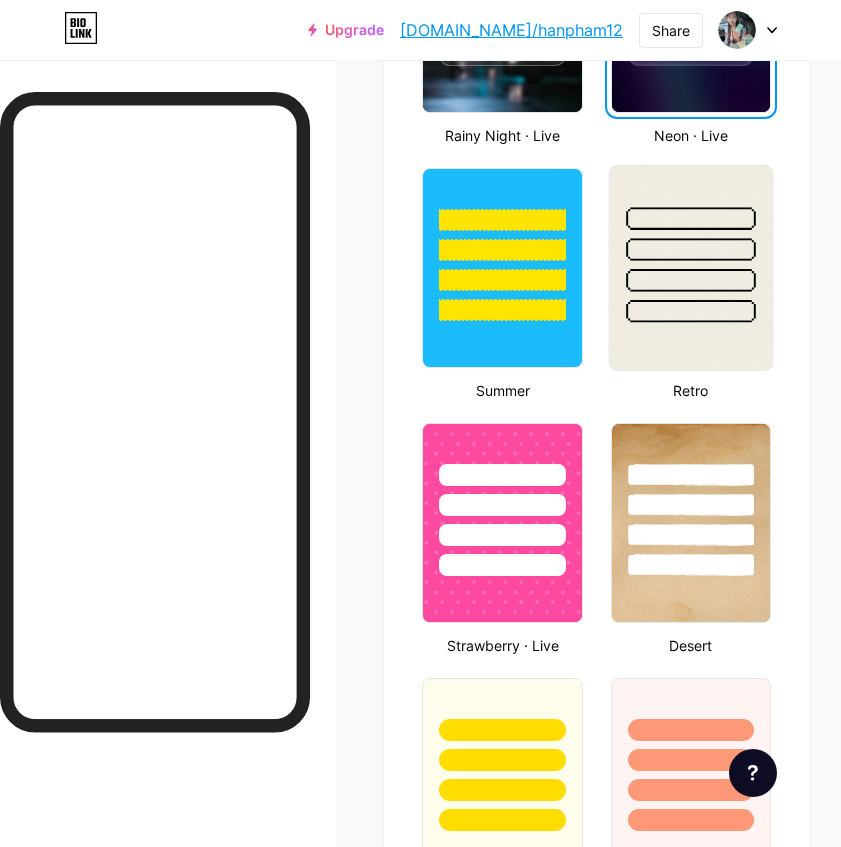 scroll, scrollTop: 1900, scrollLeft: 0, axis: vertical 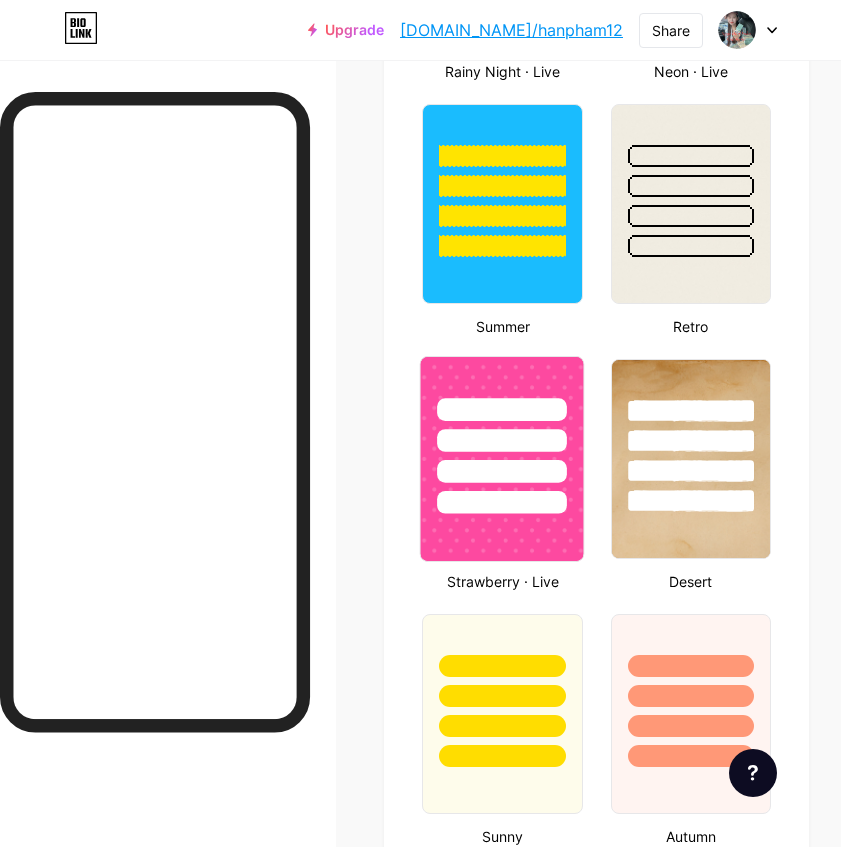 click at bounding box center (502, 435) 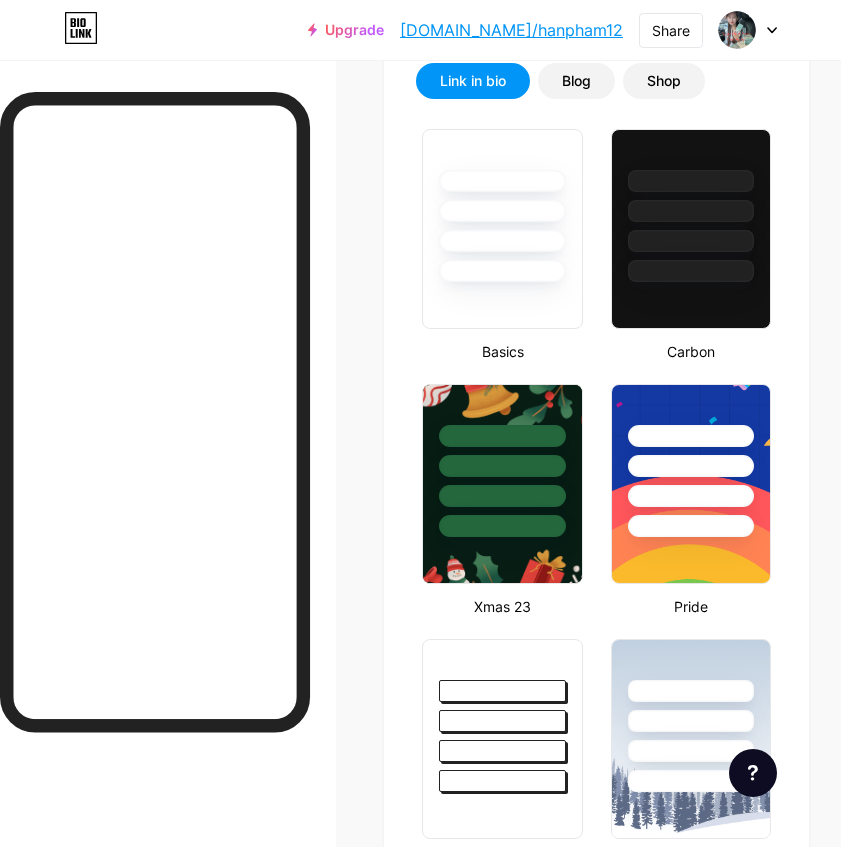scroll, scrollTop: 500, scrollLeft: 0, axis: vertical 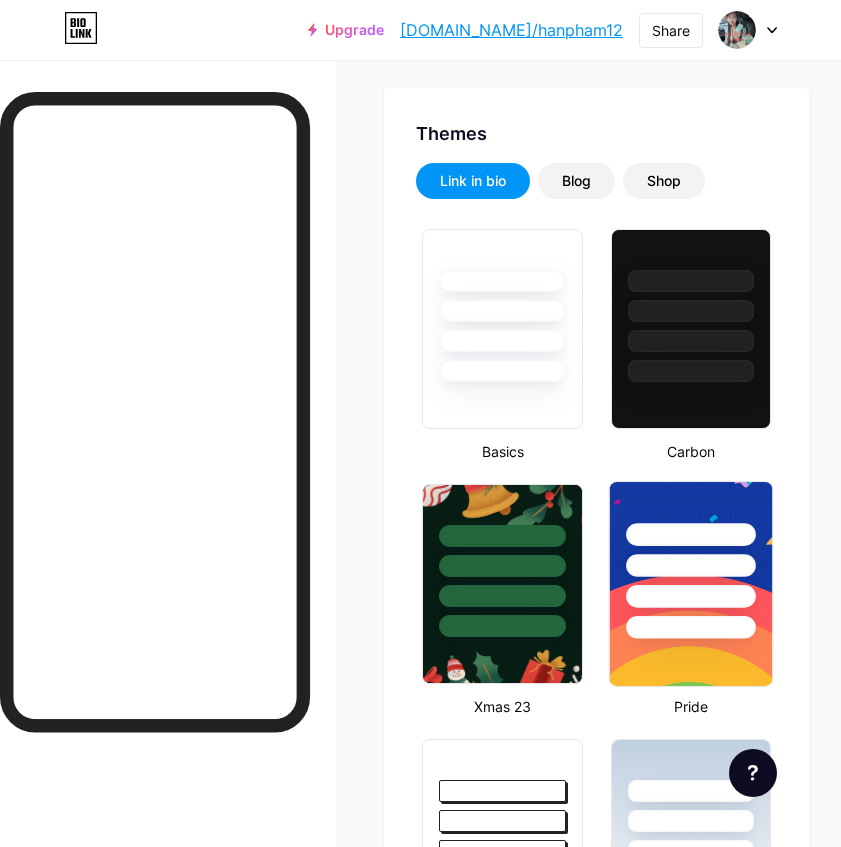 click at bounding box center (690, 584) 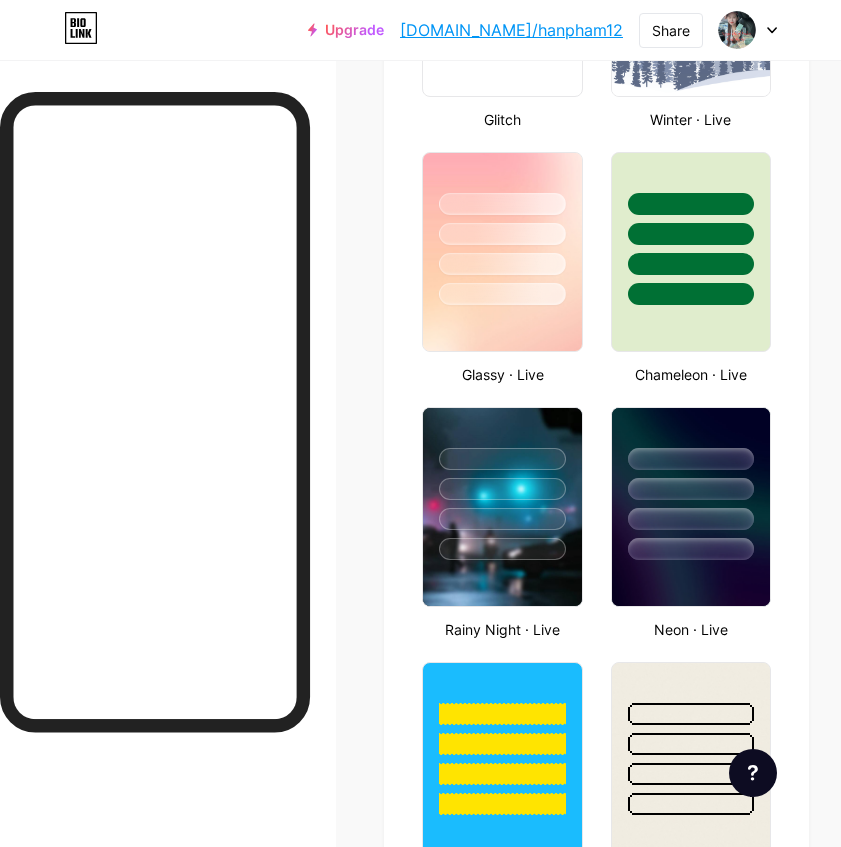 scroll, scrollTop: 1400, scrollLeft: 0, axis: vertical 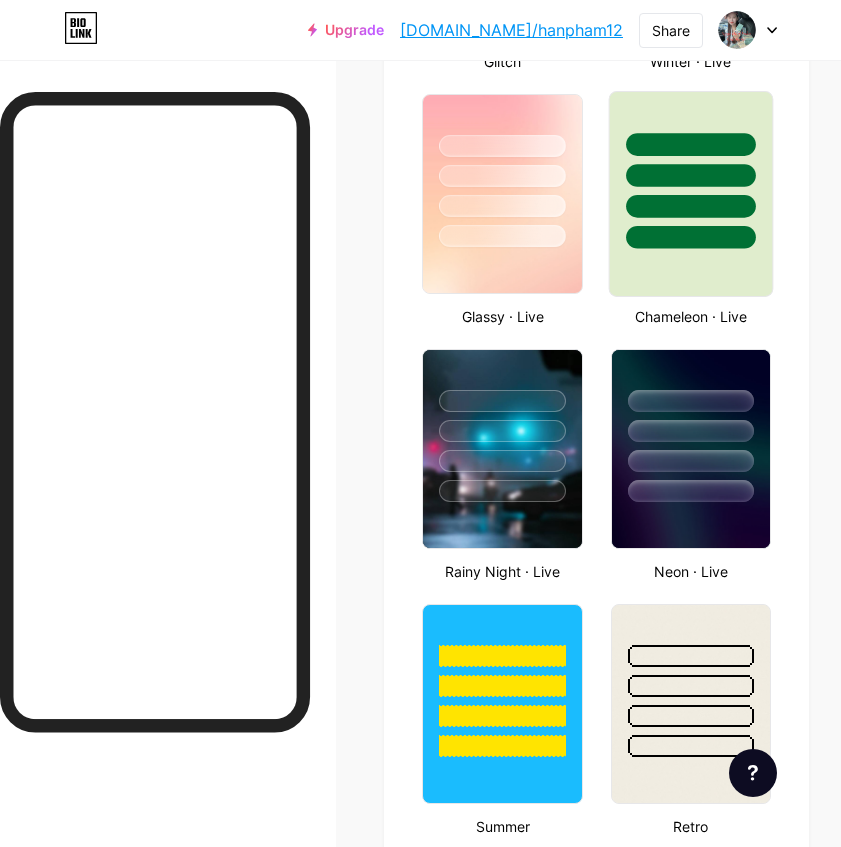 click at bounding box center (690, 194) 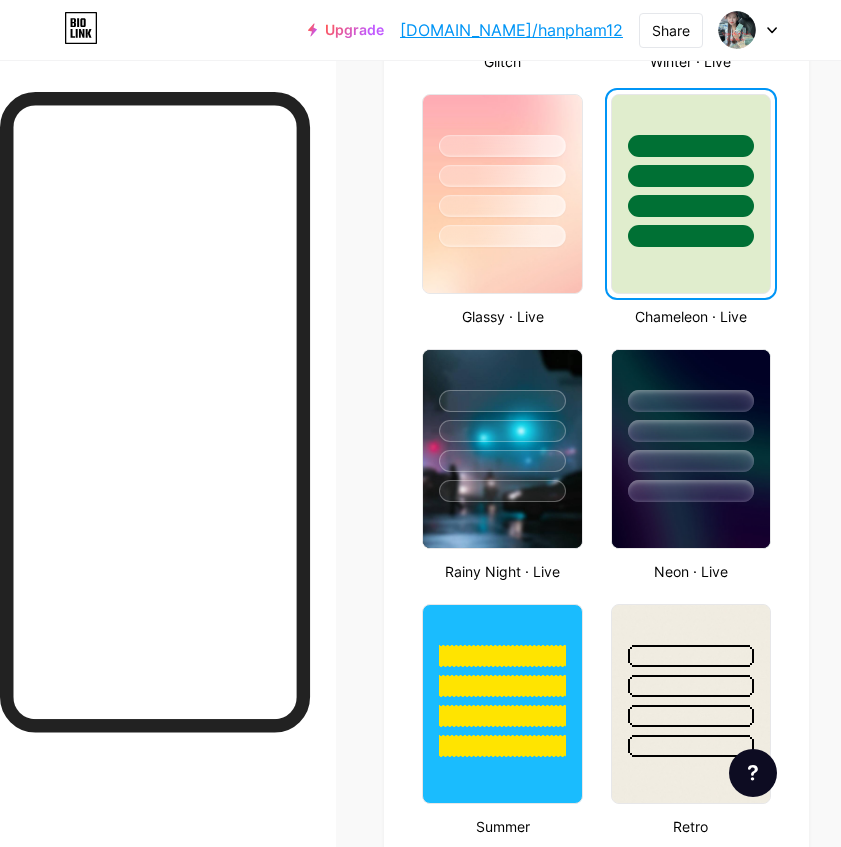 click on "Themes   Link in bio   Blog   Shop       Basics       Carbon       Xmas 23       Pride       Glitch       Winter · Live       Glassy · Live       Chameleon · Live       Rainy Night · Live       Neon · Live       Summer       Retro       Strawberry · Live       Desert       Sunny       Autumn       Leaf       Clear Sky       Blush       Unicorn       Minimal       Cloudy       Shadow     Create your own           Changes saved" at bounding box center [596, 793] 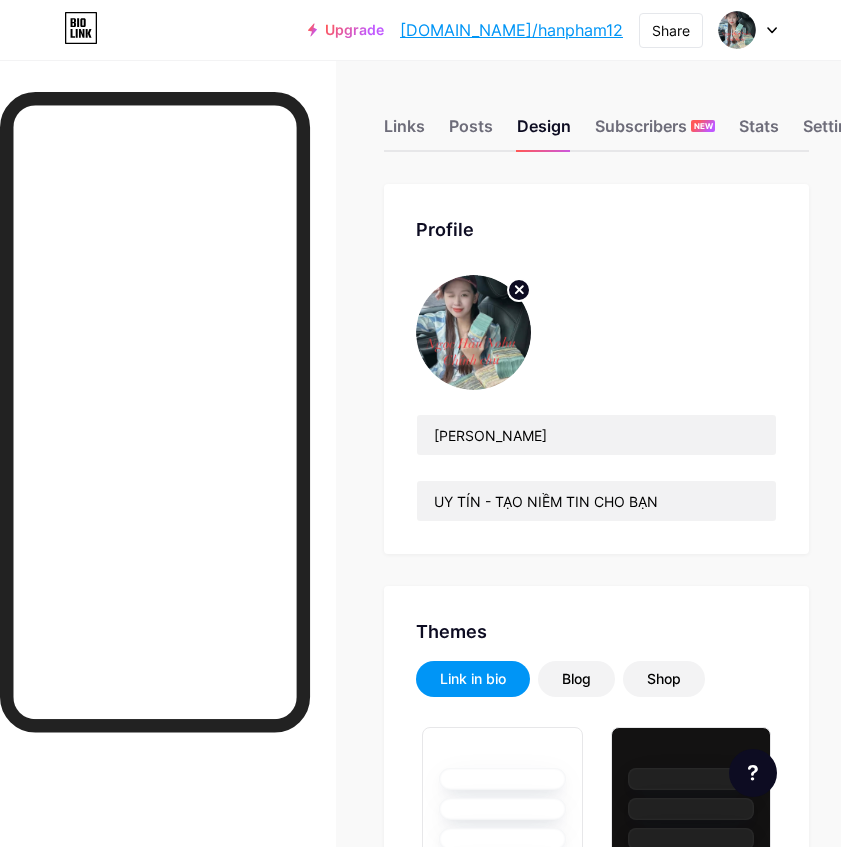 scroll, scrollTop: 0, scrollLeft: 0, axis: both 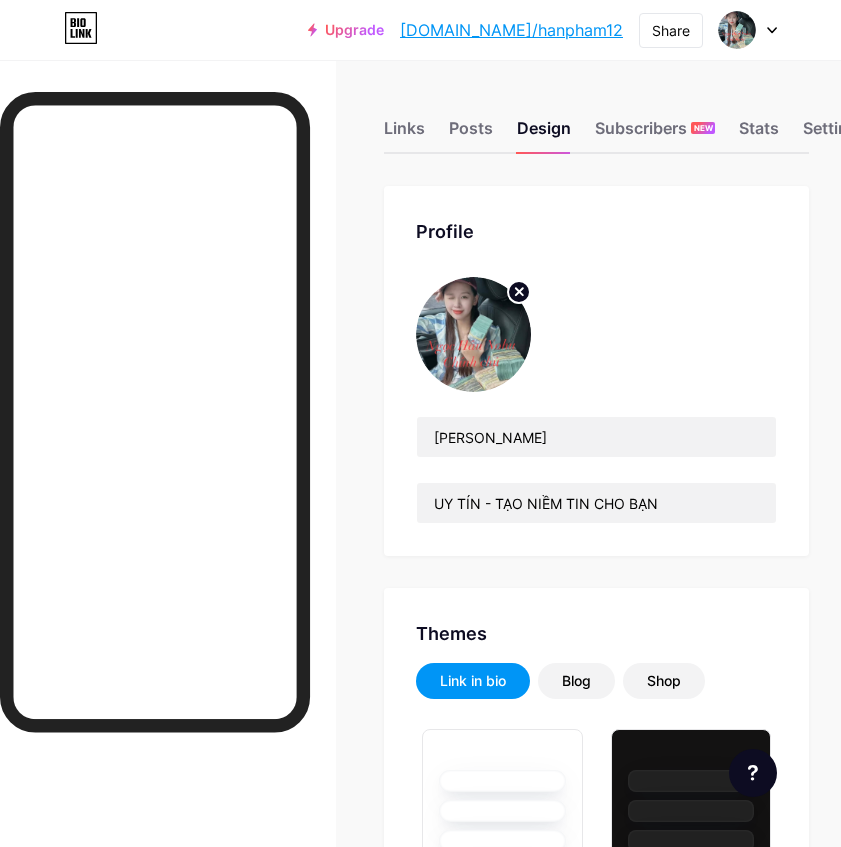 click on "Links
Posts
Design
Subscribers
NEW
Stats
Settings" at bounding box center [596, 119] 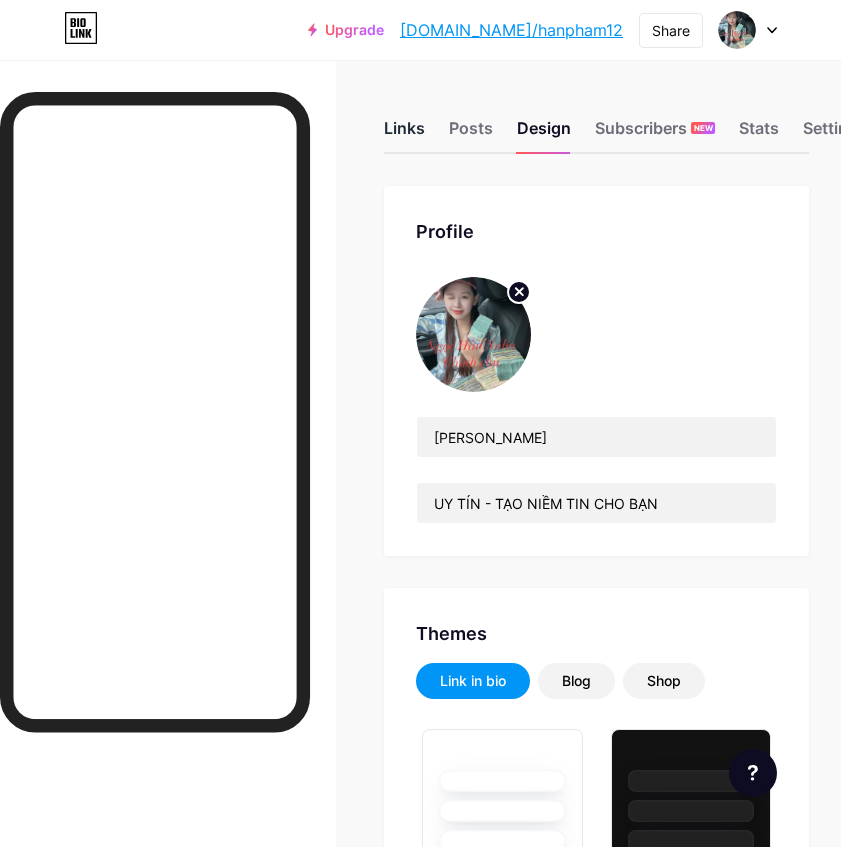 click on "Links" at bounding box center (404, 134) 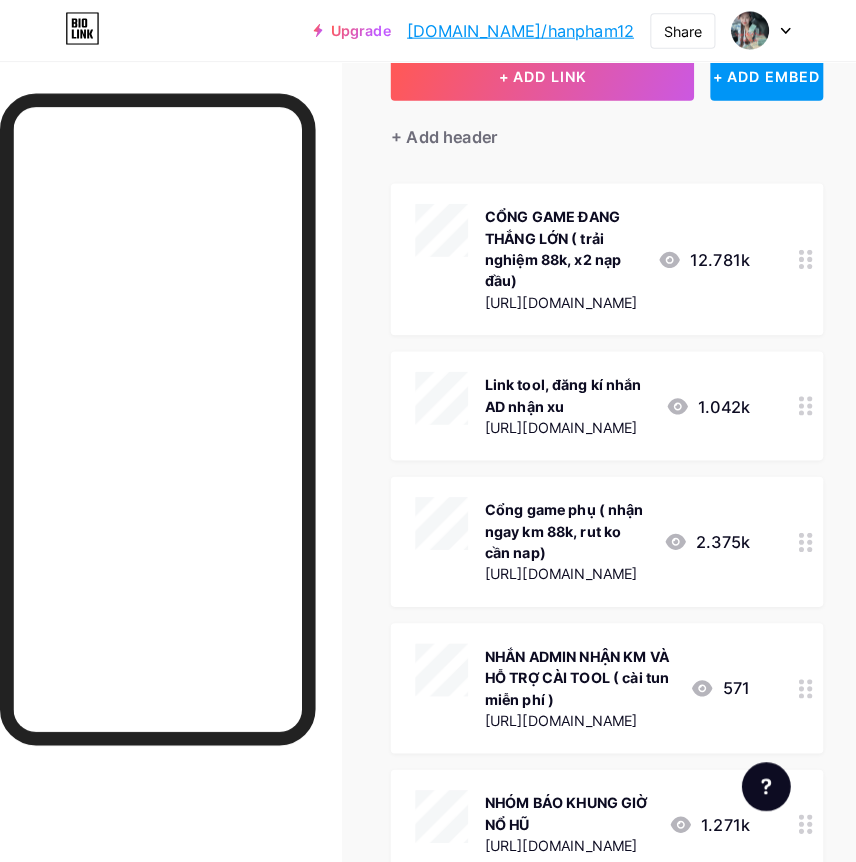 scroll, scrollTop: 200, scrollLeft: 0, axis: vertical 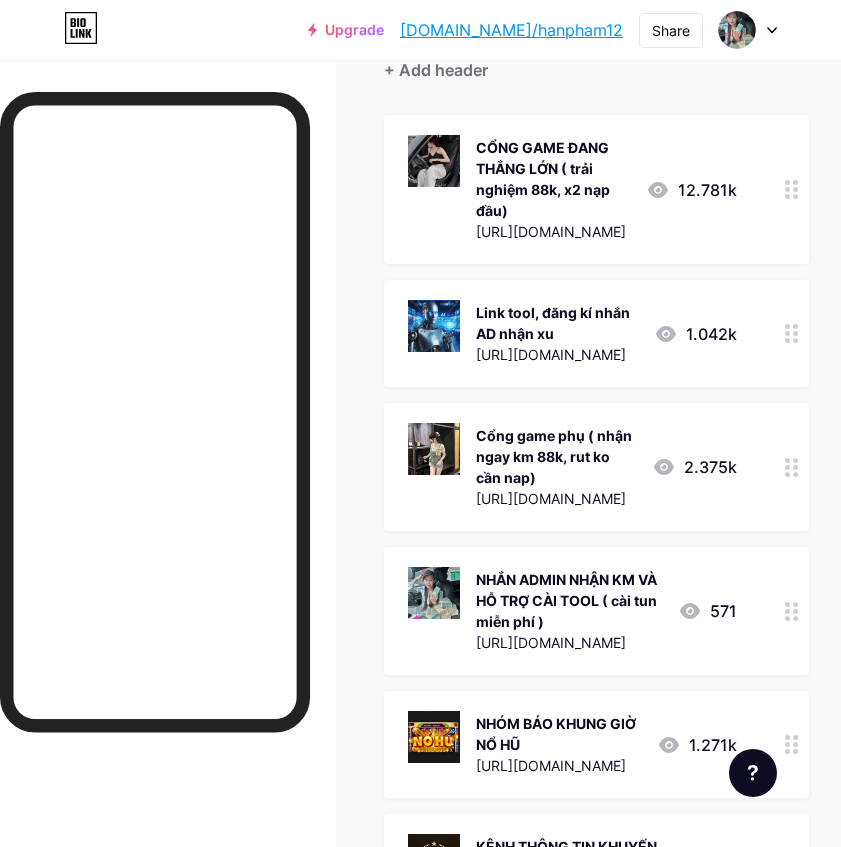 click on "Cổng game phụ ( nhận ngay km 88k, rut ko cần nap)" at bounding box center (556, 456) 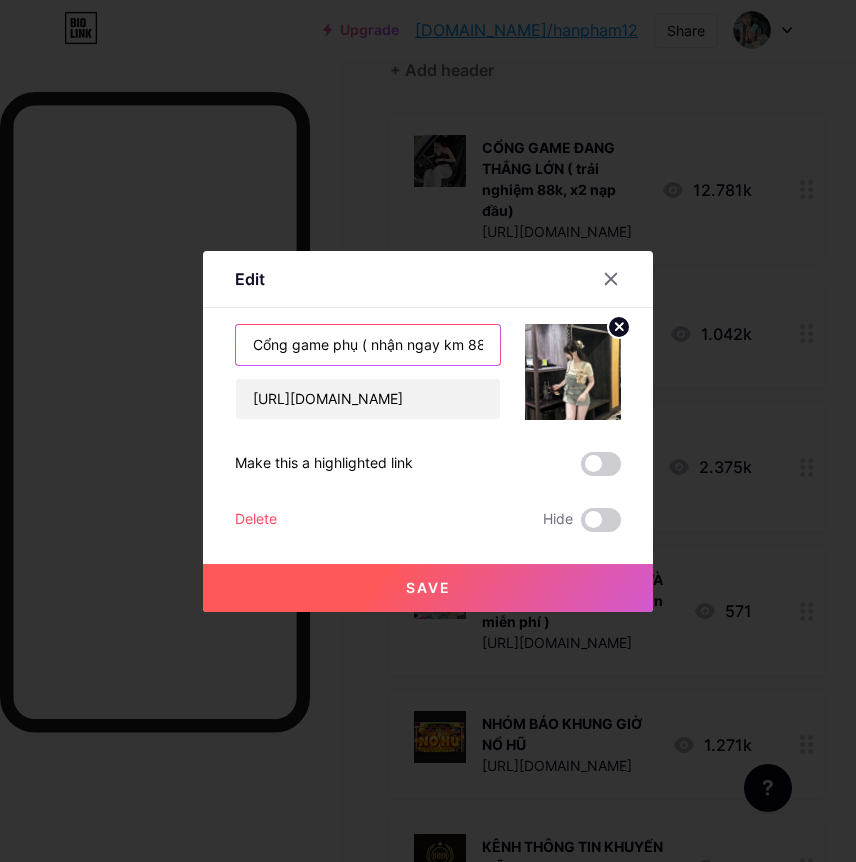click on "Cổng game phụ ( nhận ngay km 88k, rut ko cần nap)" at bounding box center (368, 345) 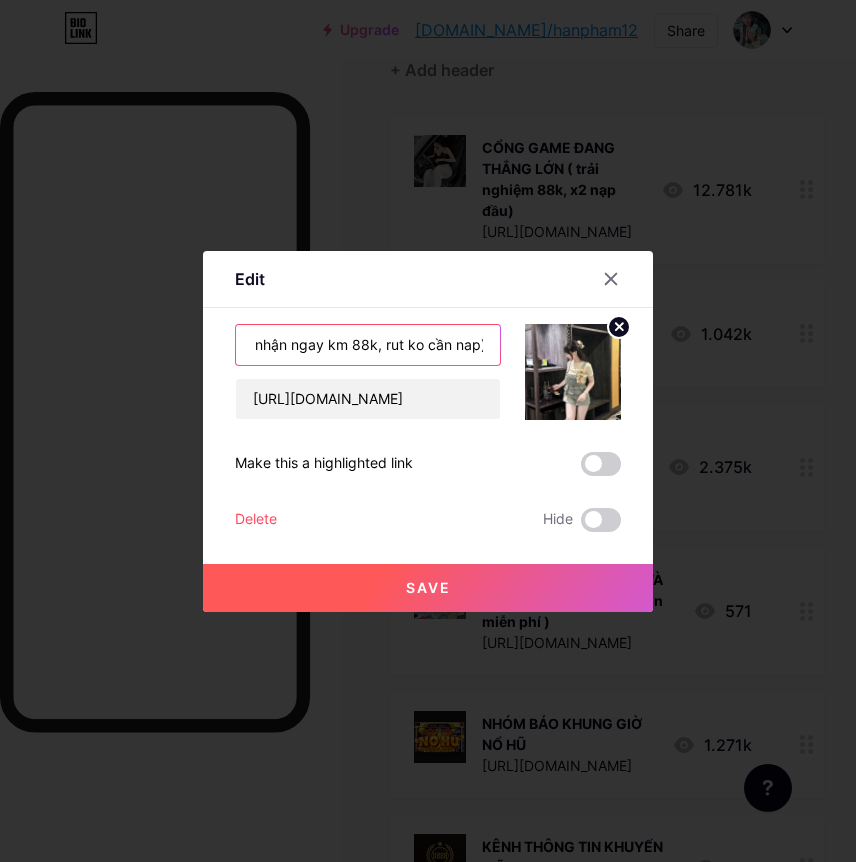 drag, startPoint x: 460, startPoint y: 341, endPoint x: 510, endPoint y: 357, distance: 52.49762 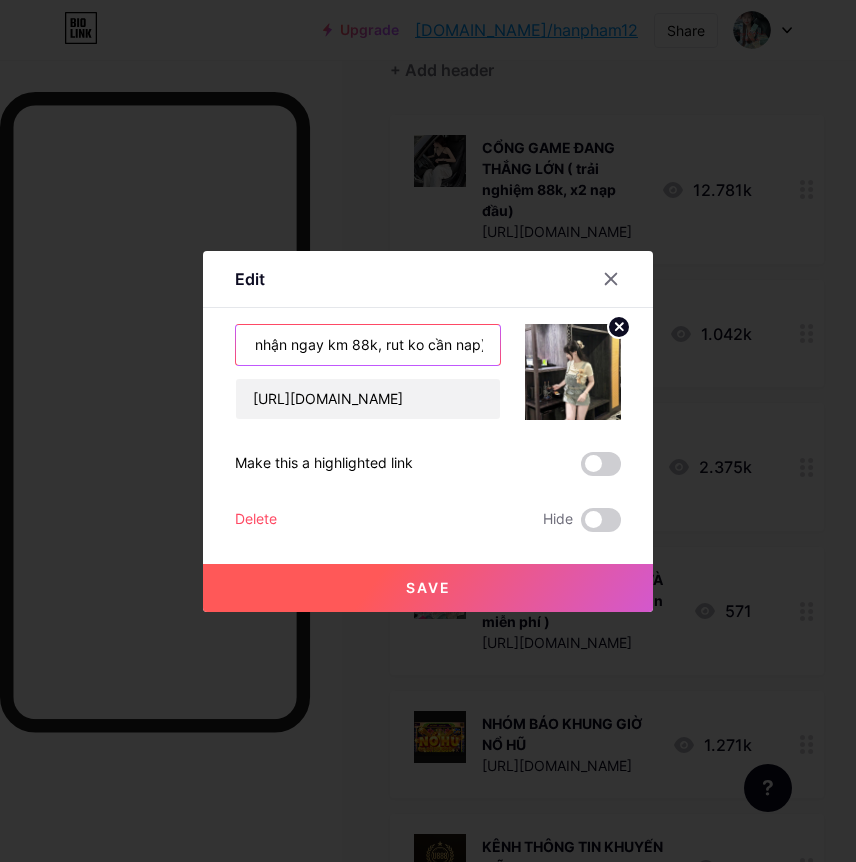 click on "Cổng game phụ ( nhận ngay km 88k, rut ko cần nap)" at bounding box center [368, 345] 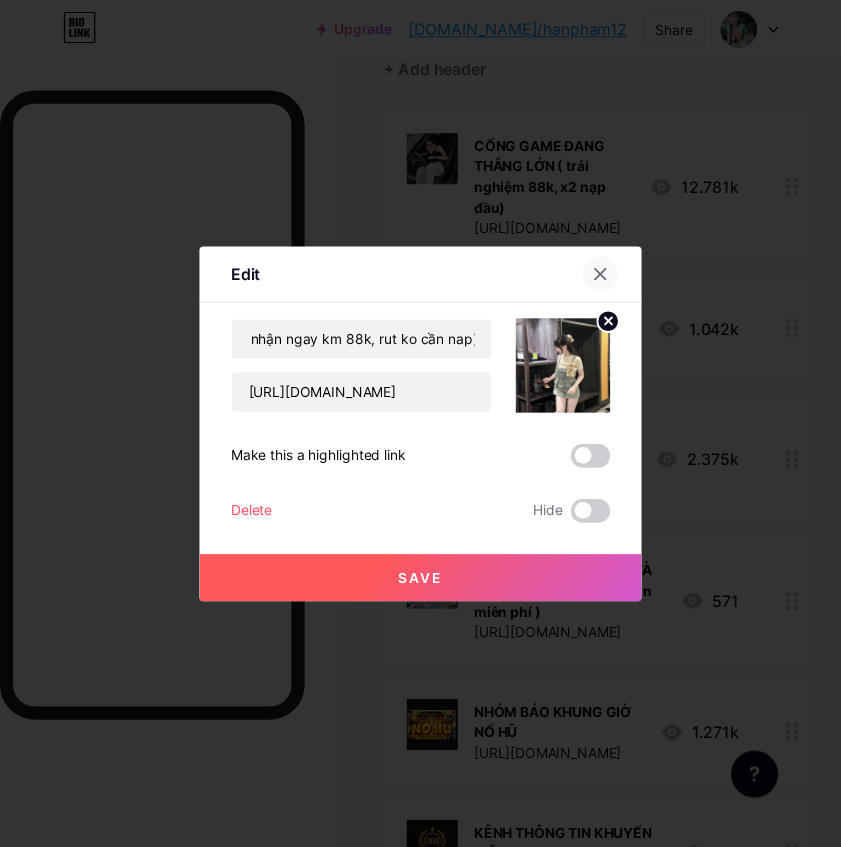 scroll, scrollTop: 0, scrollLeft: 0, axis: both 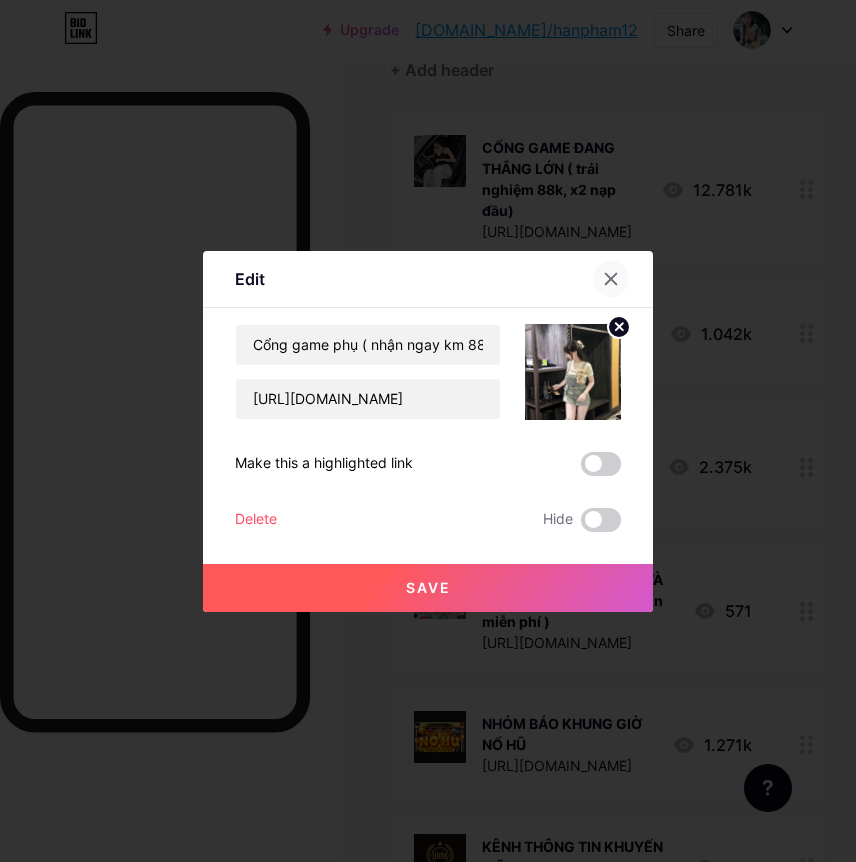 click 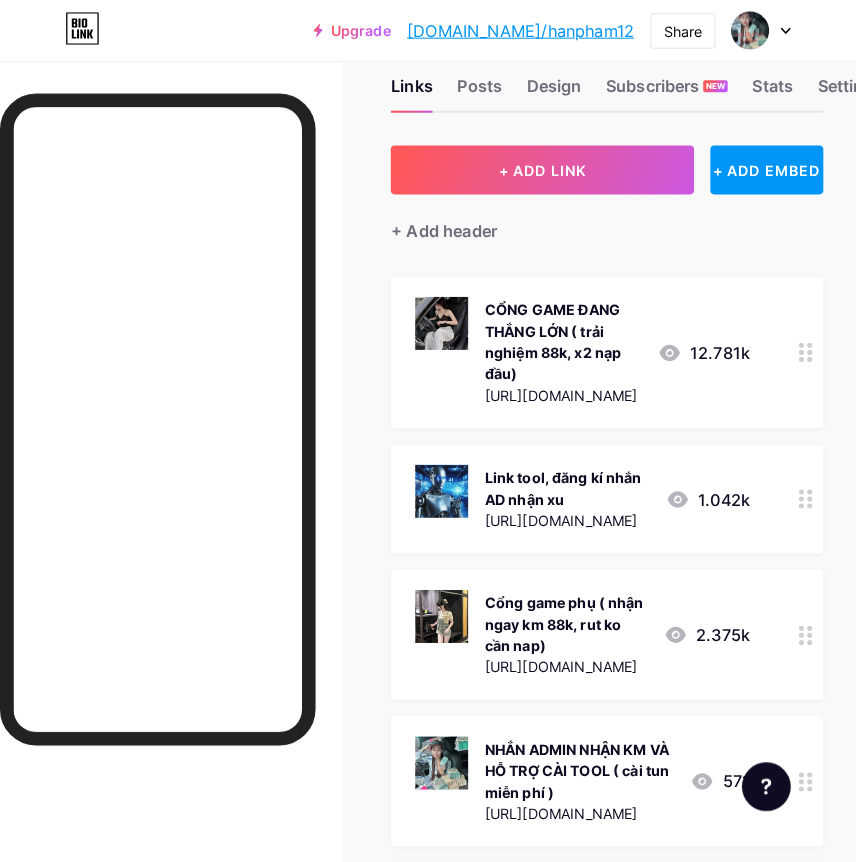 scroll, scrollTop: 0, scrollLeft: 0, axis: both 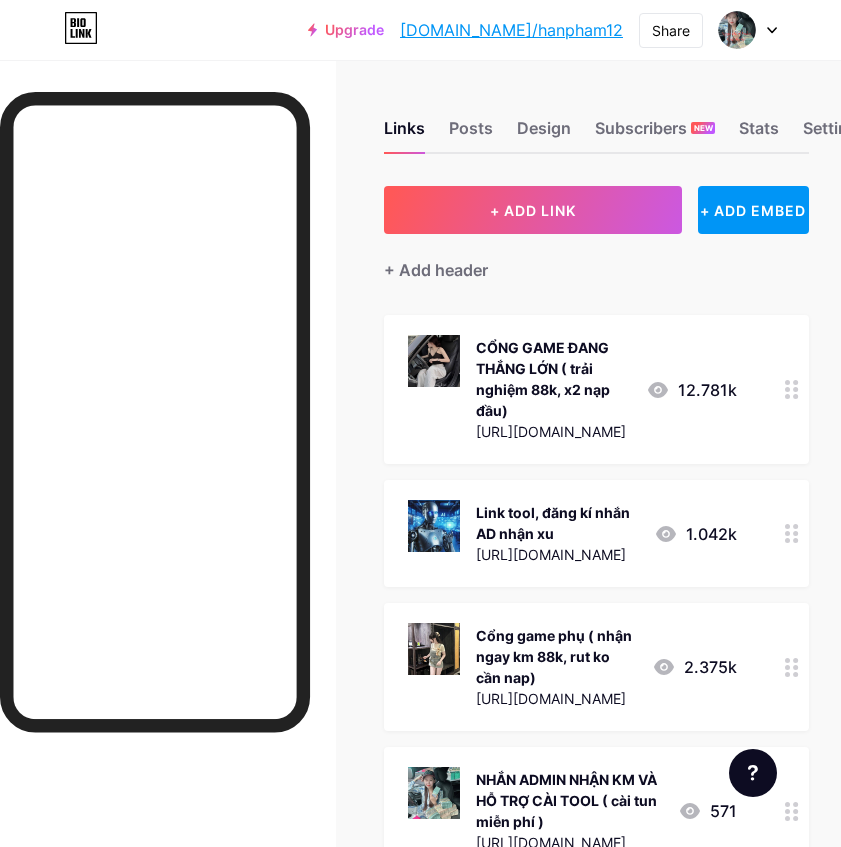 click on "[URL][DOMAIN_NAME]" at bounding box center (553, 431) 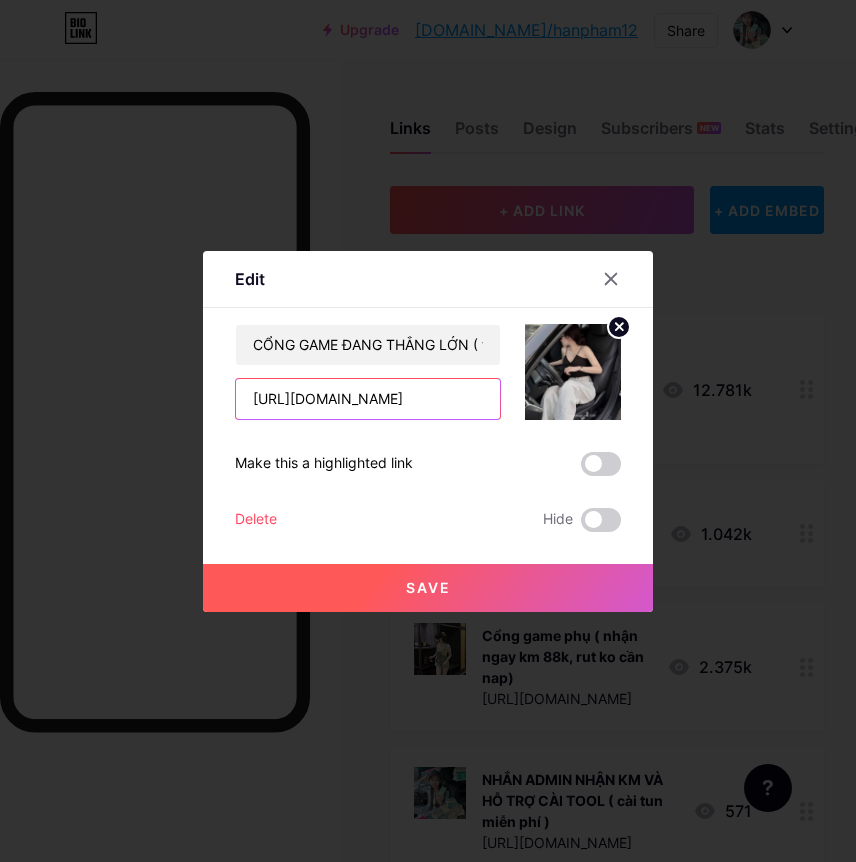 scroll, scrollTop: 0, scrollLeft: 20, axis: horizontal 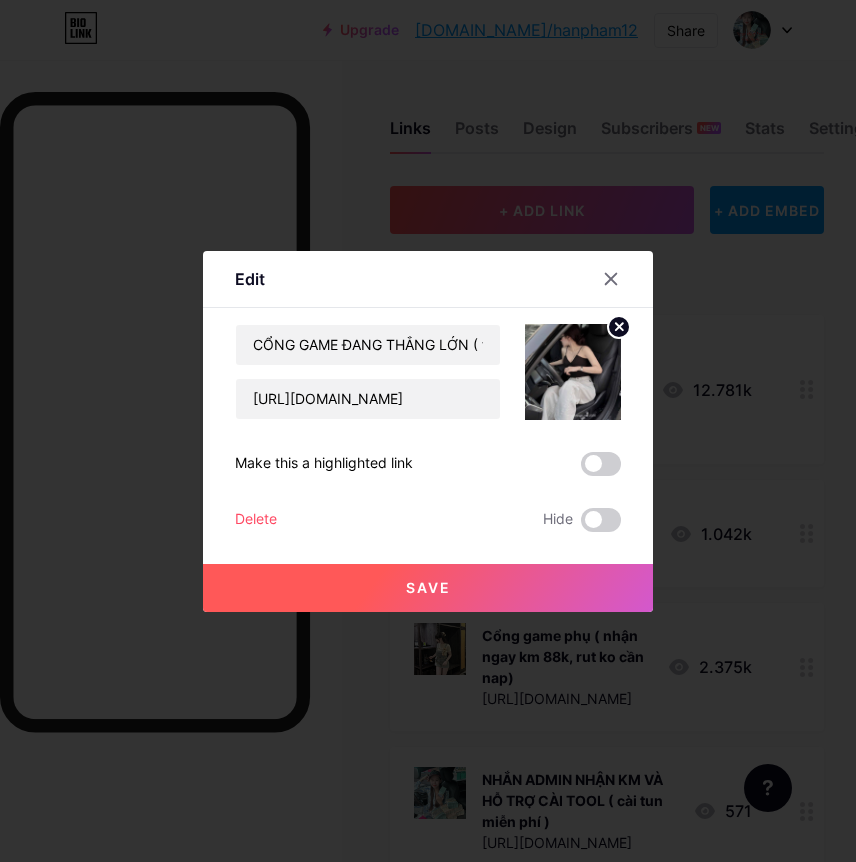 click on "Save" at bounding box center (428, 587) 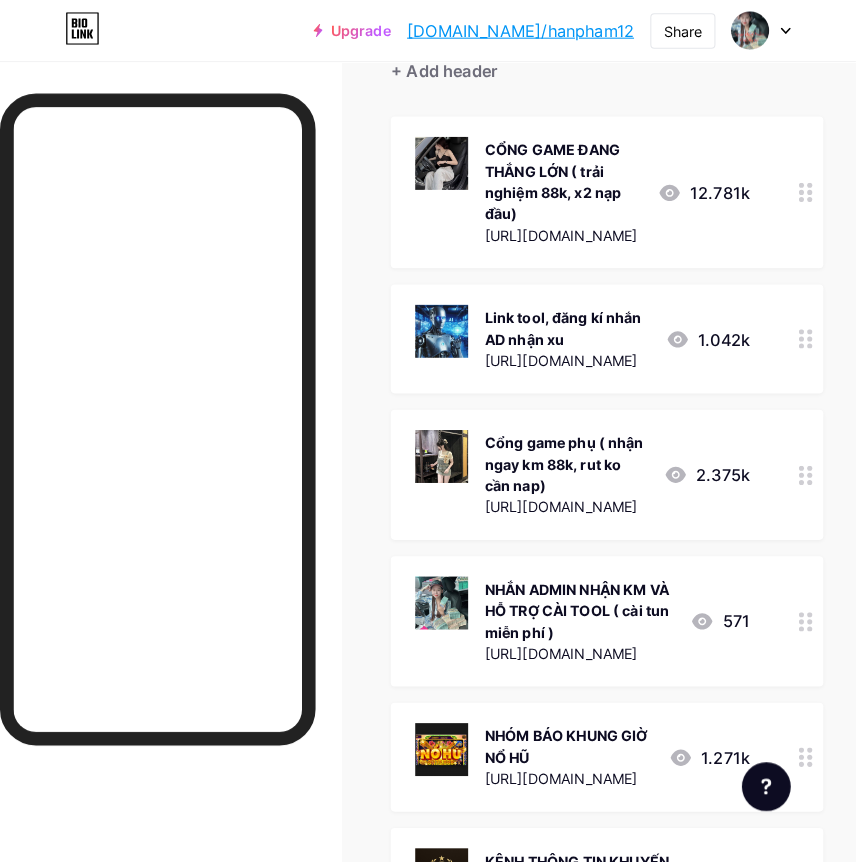 scroll, scrollTop: 300, scrollLeft: 0, axis: vertical 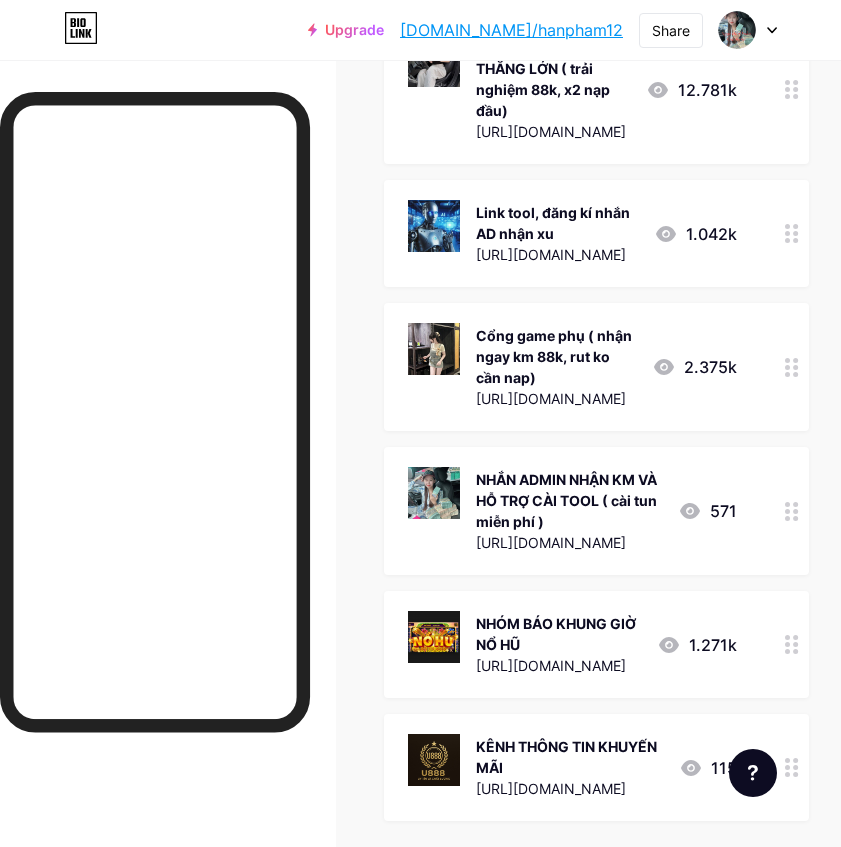 click on "[URL][DOMAIN_NAME]" at bounding box center (556, 398) 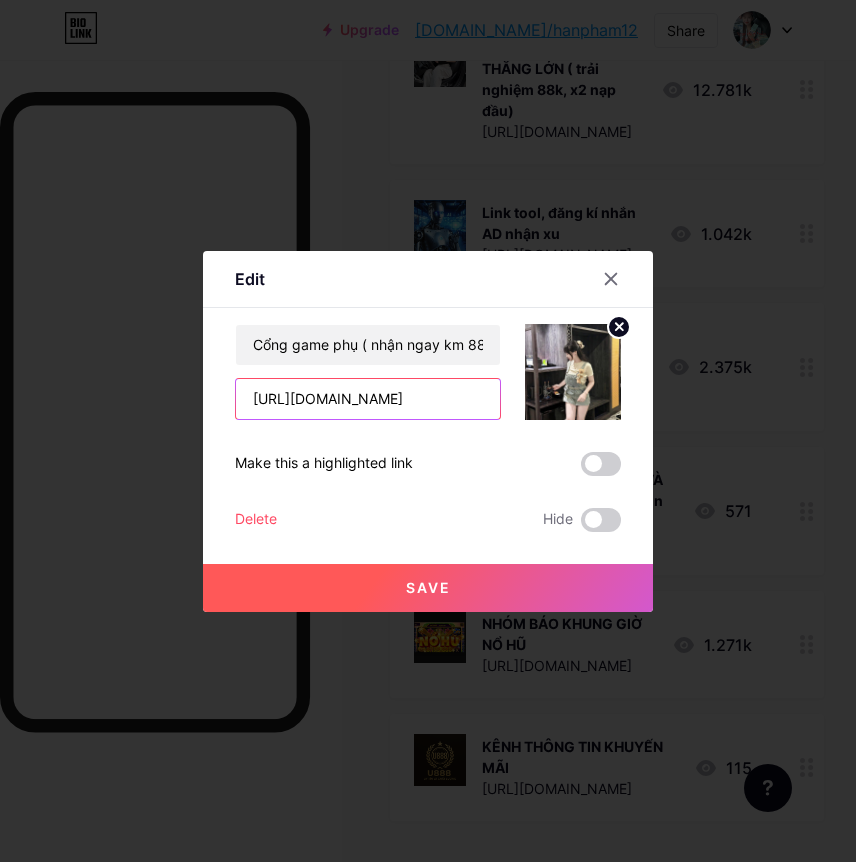 scroll, scrollTop: 0, scrollLeft: 20, axis: horizontal 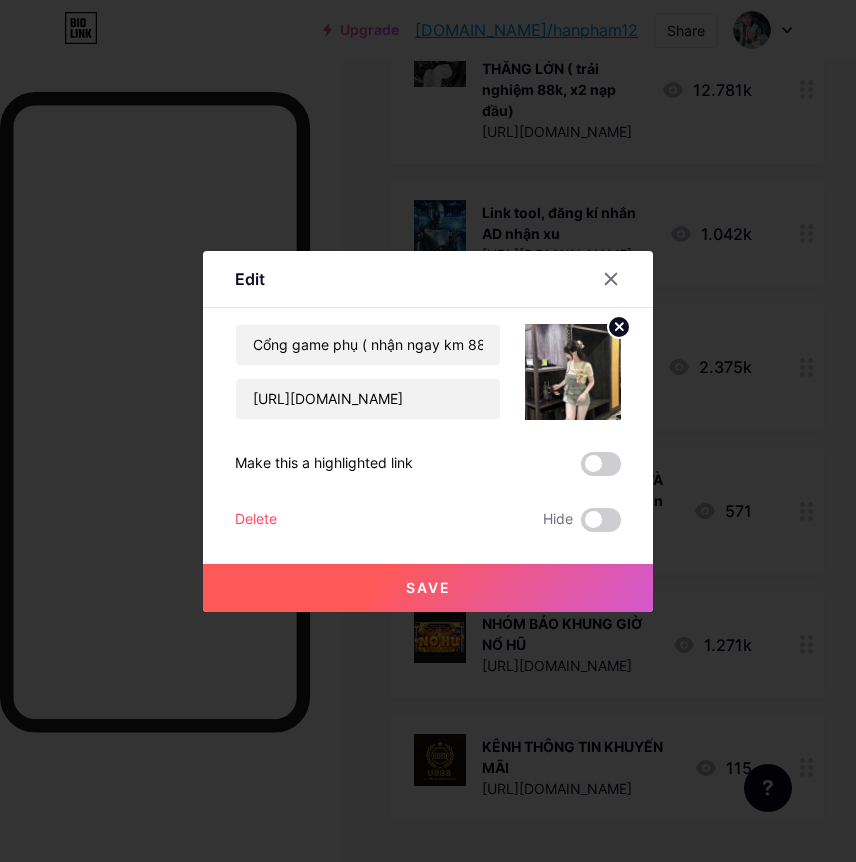click on "Save" at bounding box center [428, 588] 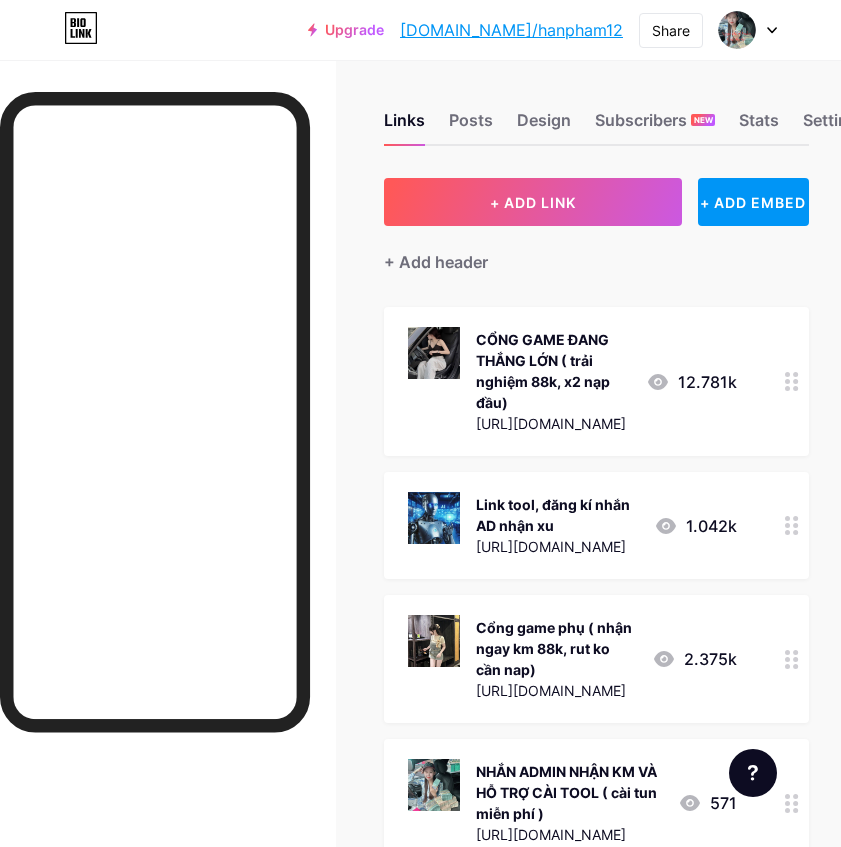 scroll, scrollTop: 0, scrollLeft: 0, axis: both 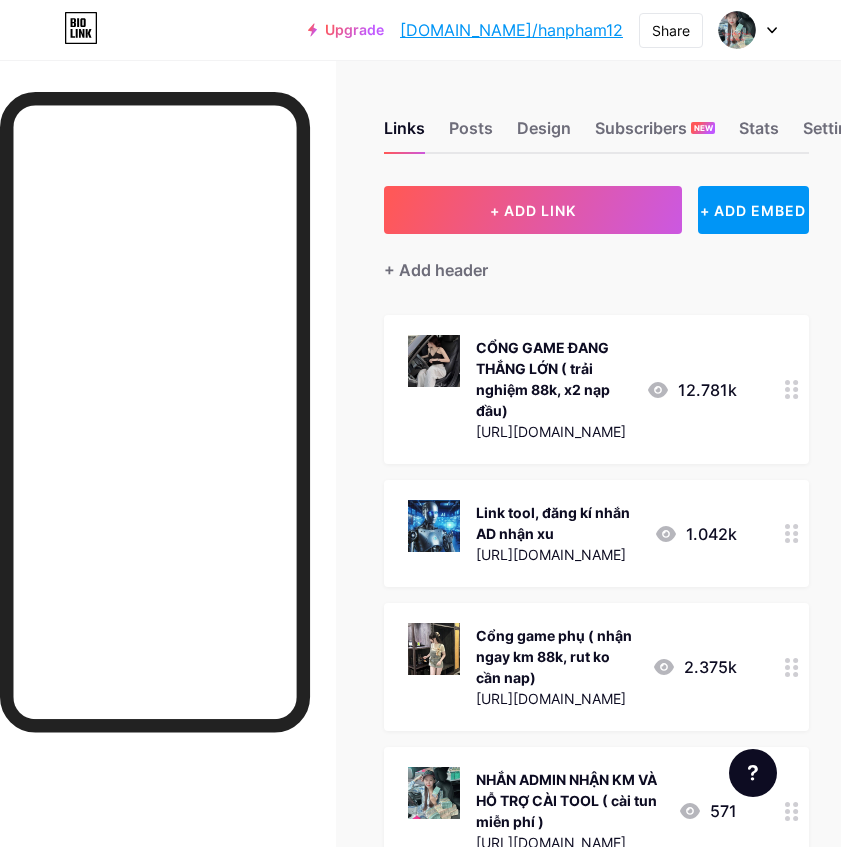 click 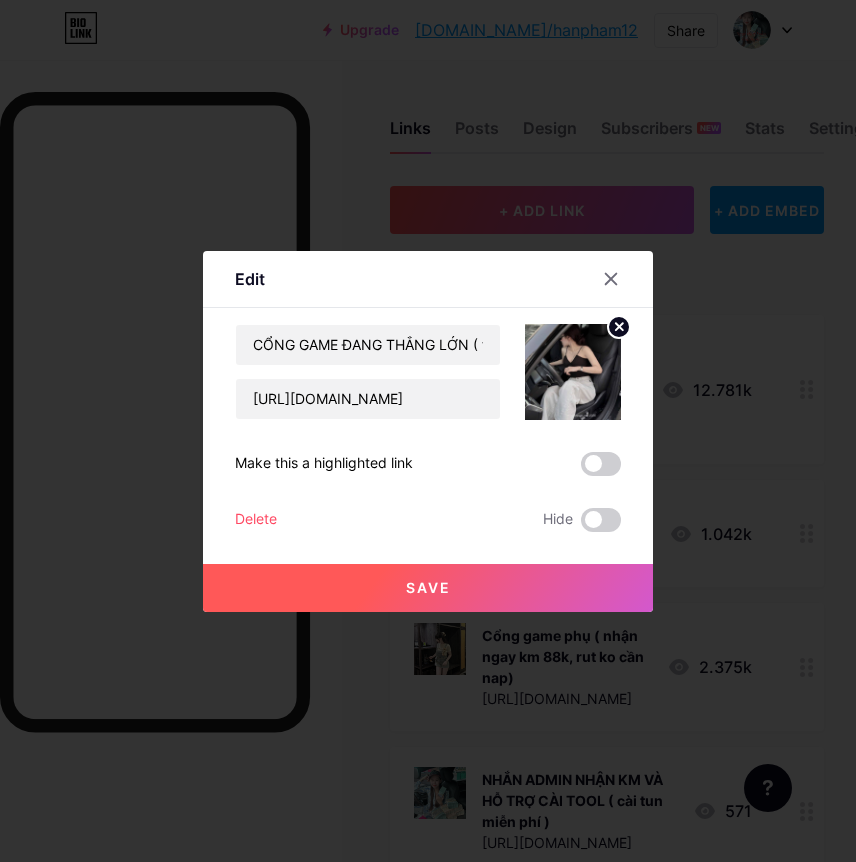 click at bounding box center (428, 431) 